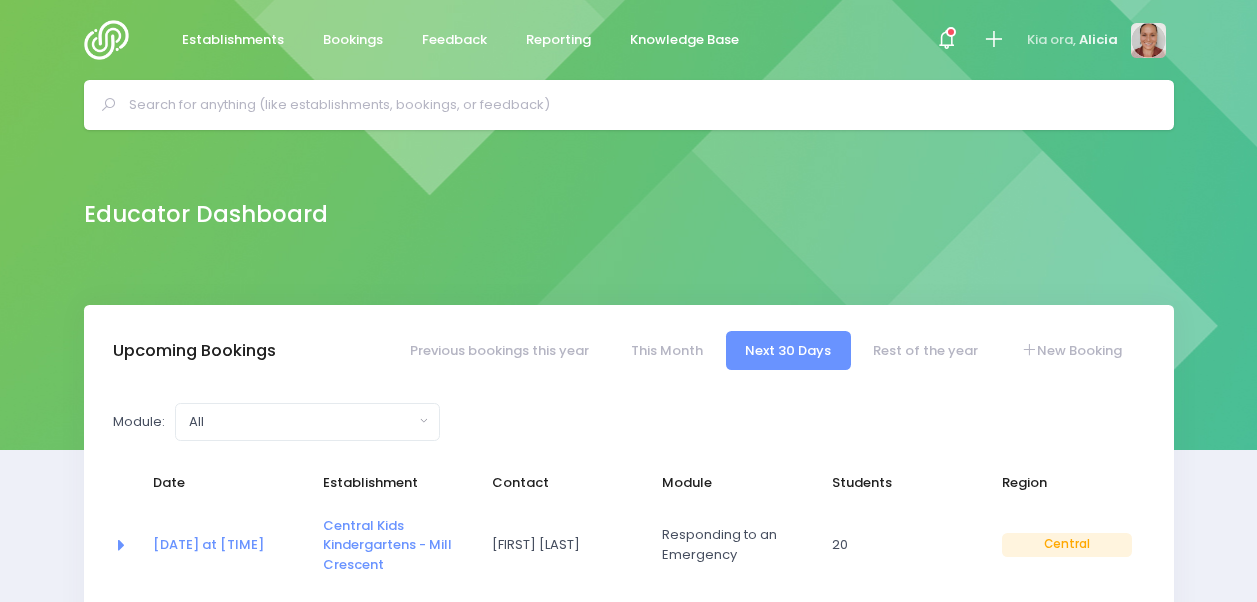 select on "5" 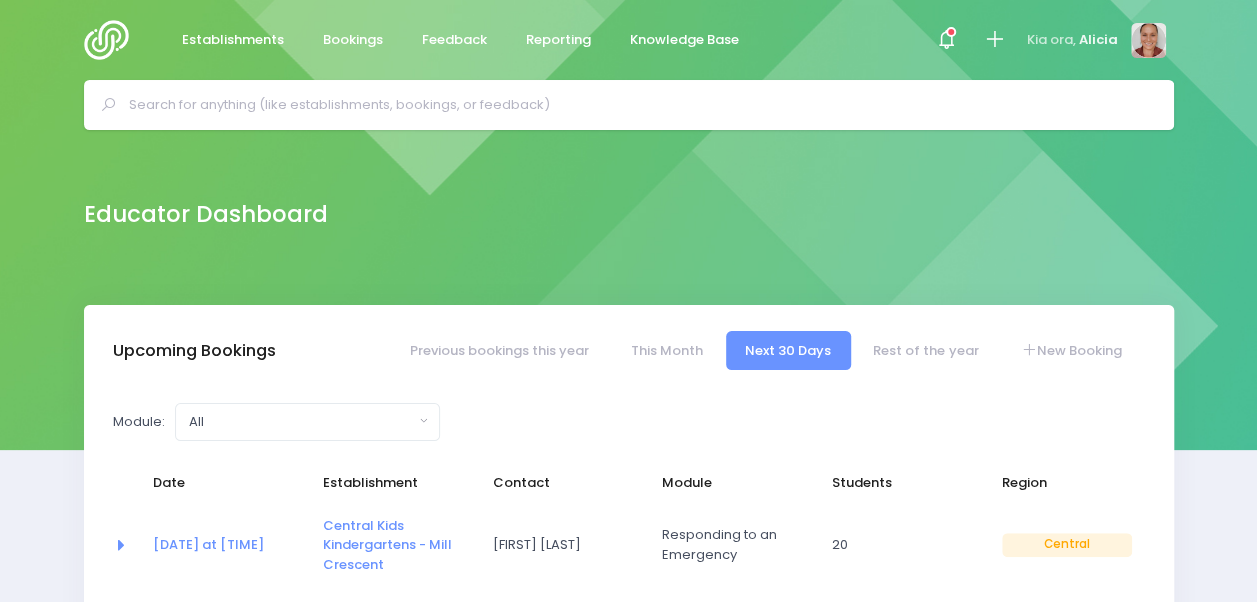 click at bounding box center (637, 105) 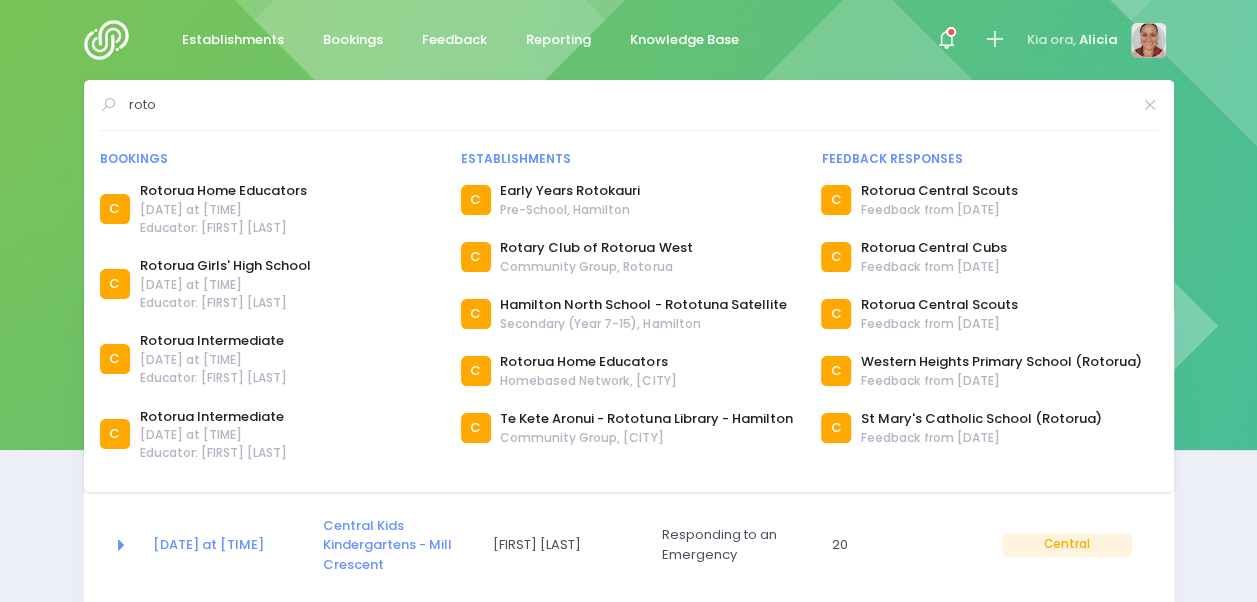 click on "roto" at bounding box center (629, 105) 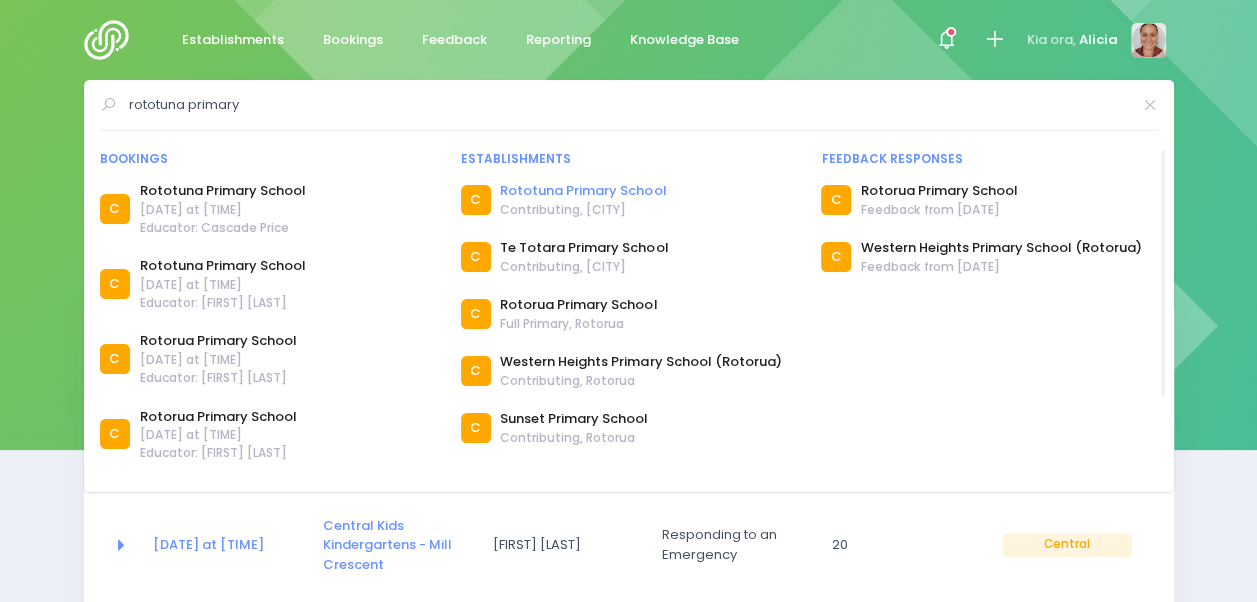 type on "rototuna primary" 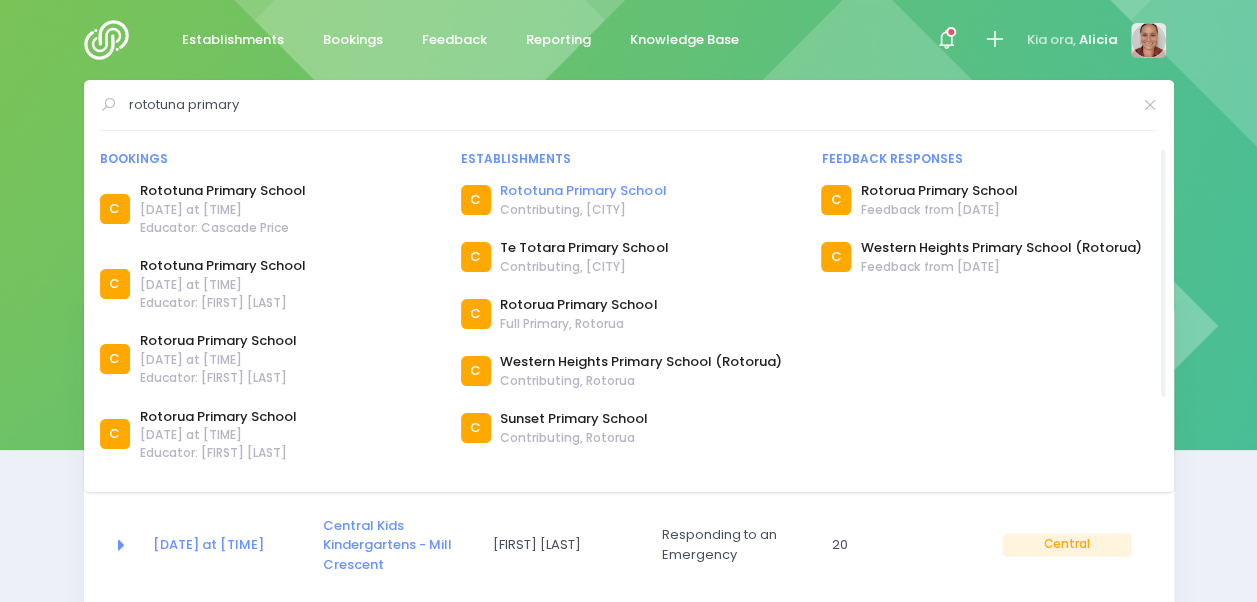 click on "Rototuna Primary School" at bounding box center [583, 191] 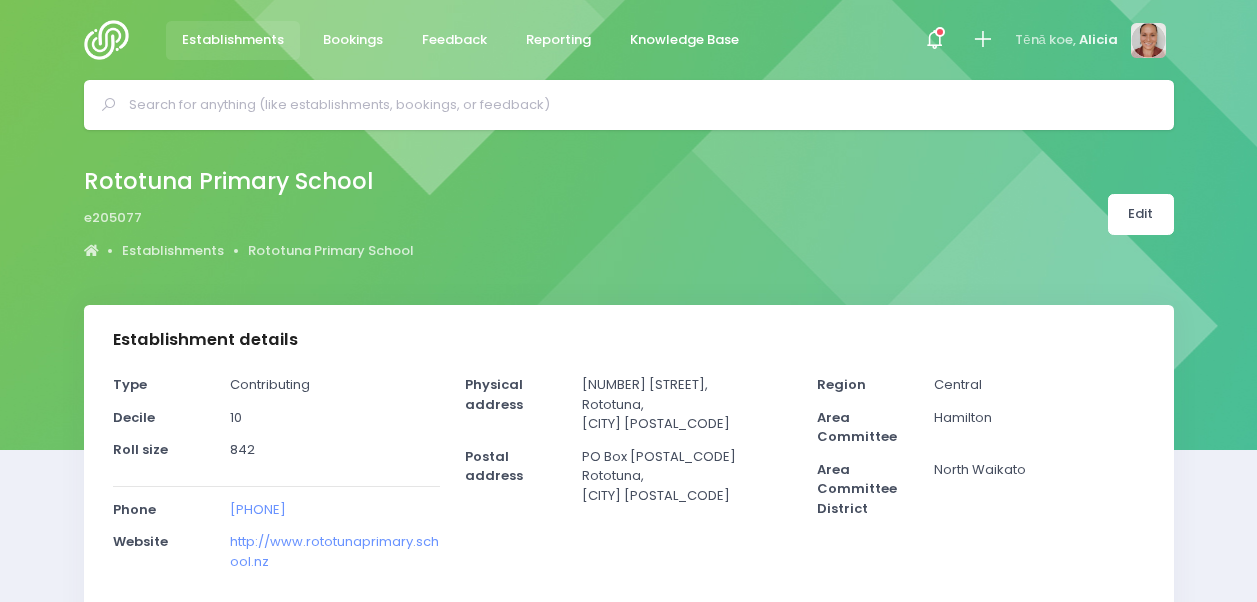 select on "5" 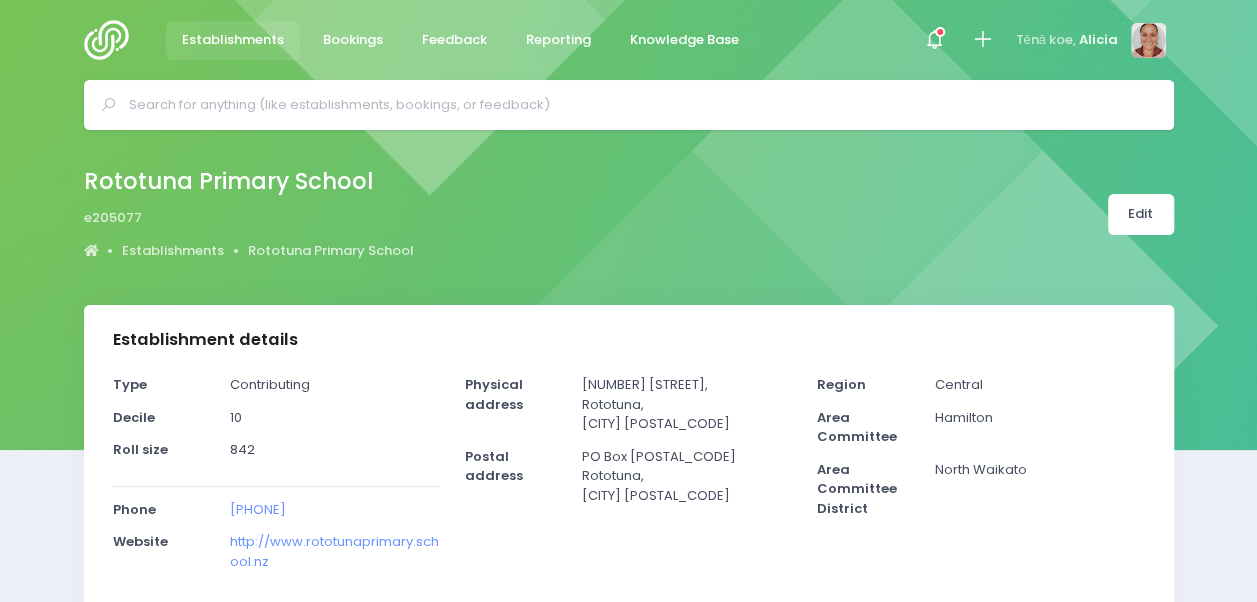 scroll, scrollTop: 100, scrollLeft: 0, axis: vertical 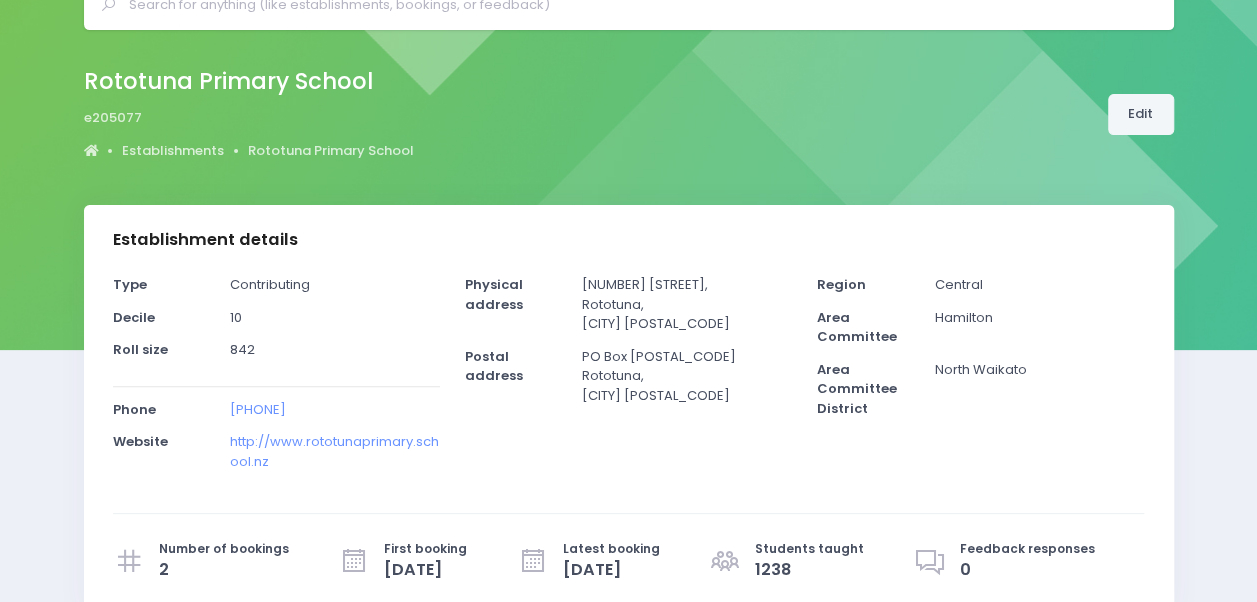 click on "Edit" at bounding box center [1141, 114] 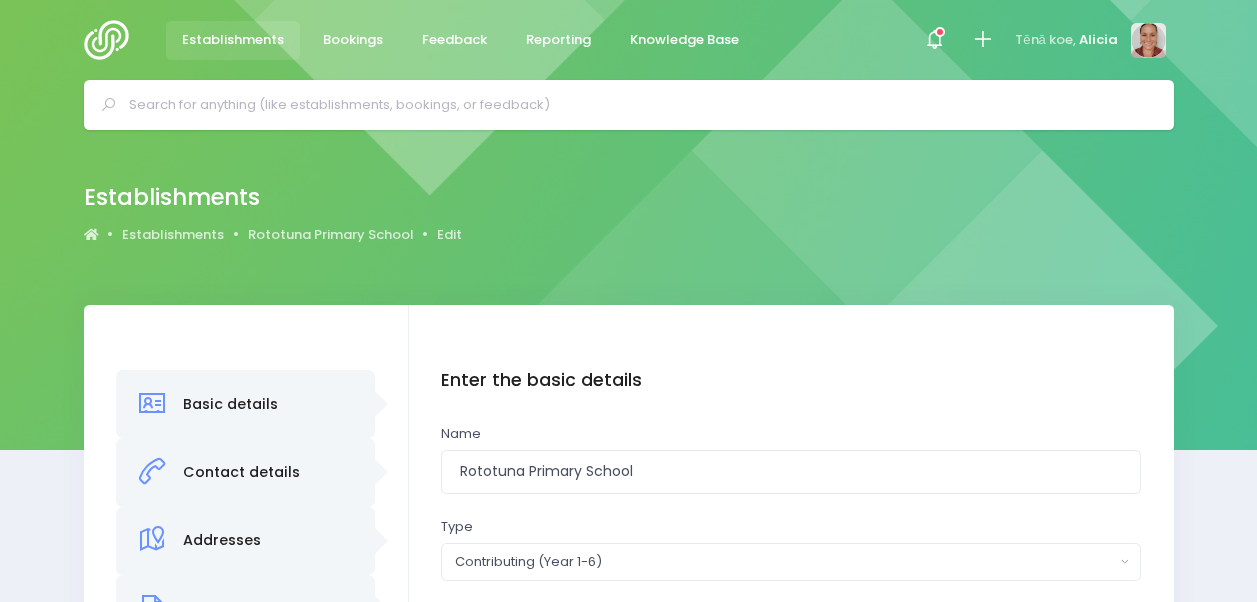 scroll, scrollTop: 0, scrollLeft: 0, axis: both 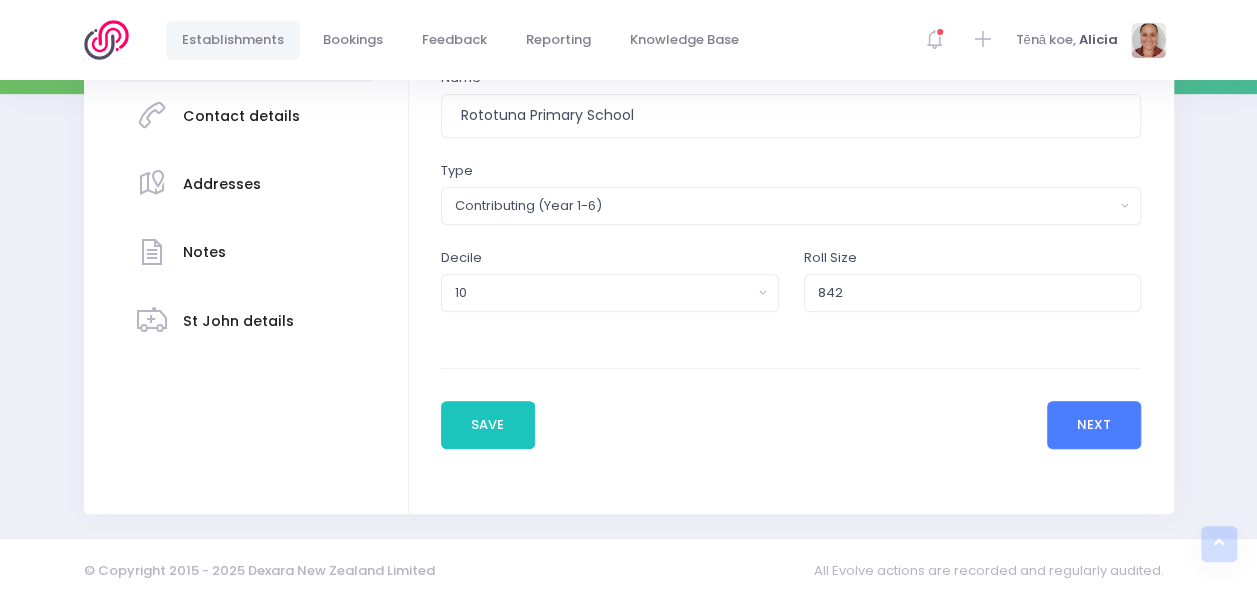 click on "Next" at bounding box center (1094, 425) 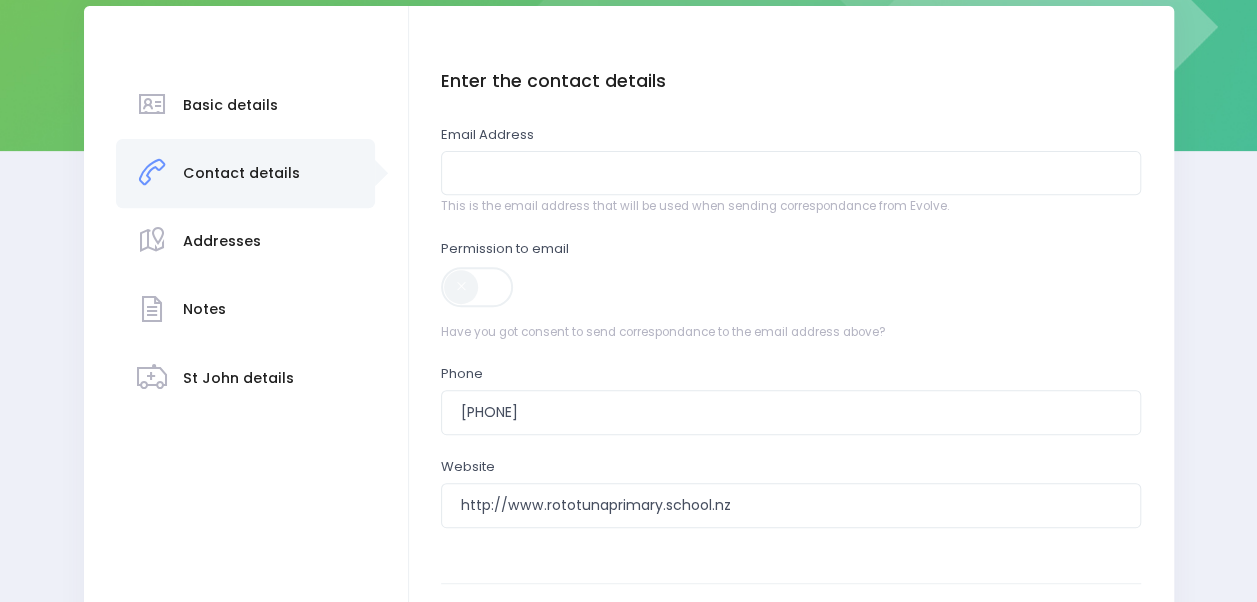 scroll, scrollTop: 300, scrollLeft: 0, axis: vertical 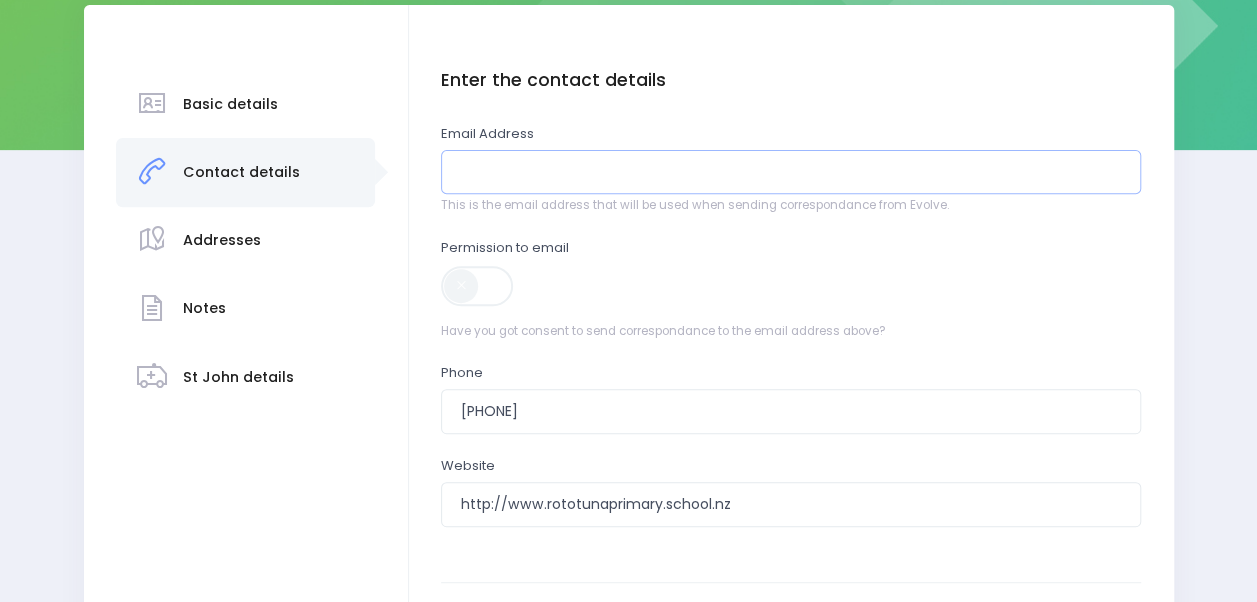 click at bounding box center (791, 172) 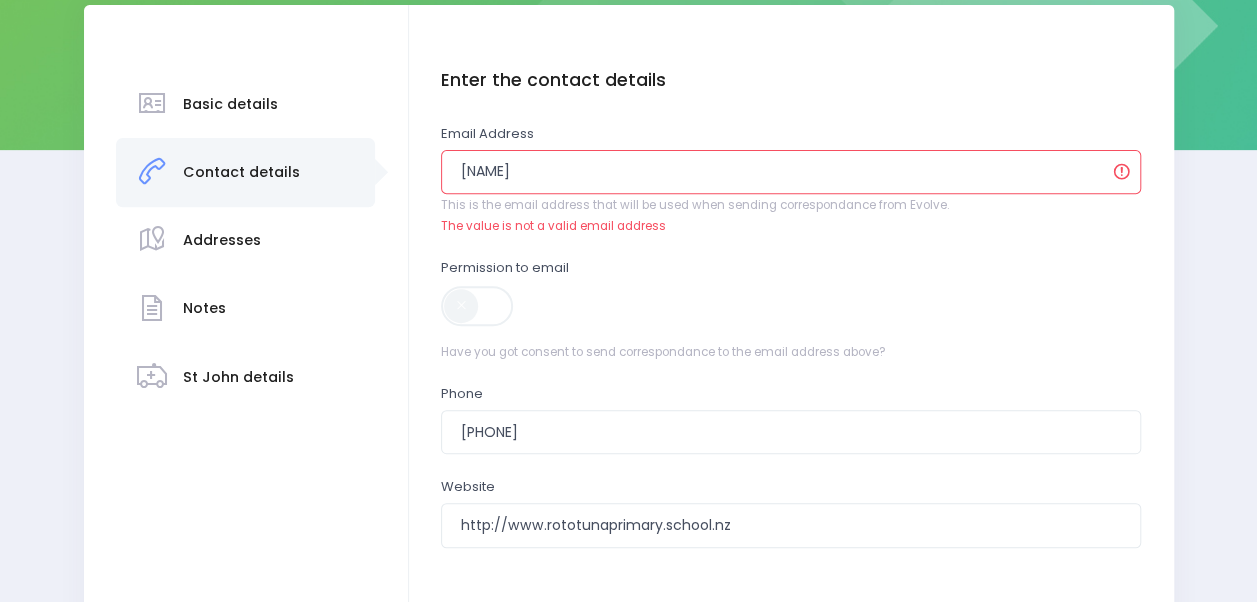 type on "D" 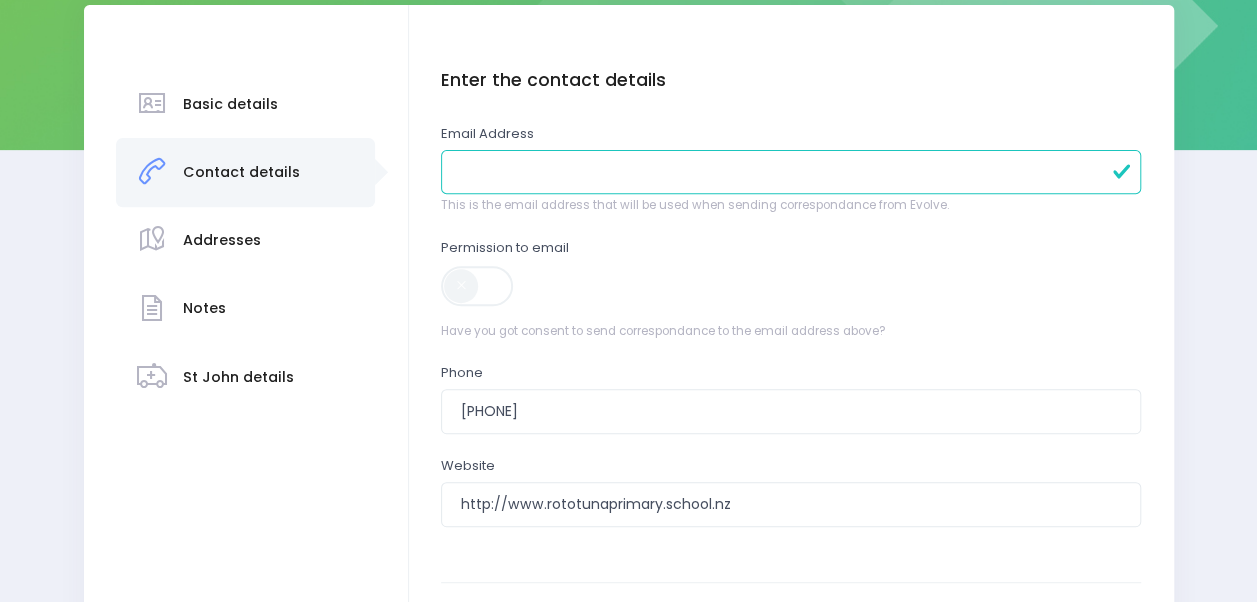 click at bounding box center [791, 172] 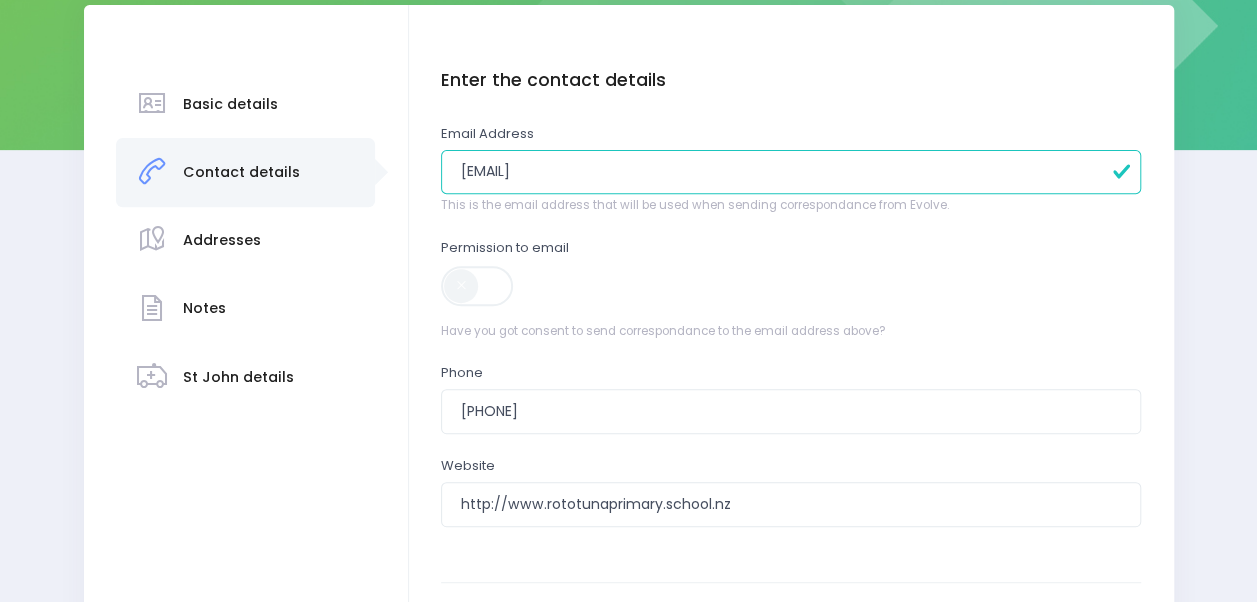 type on "[EMAIL]" 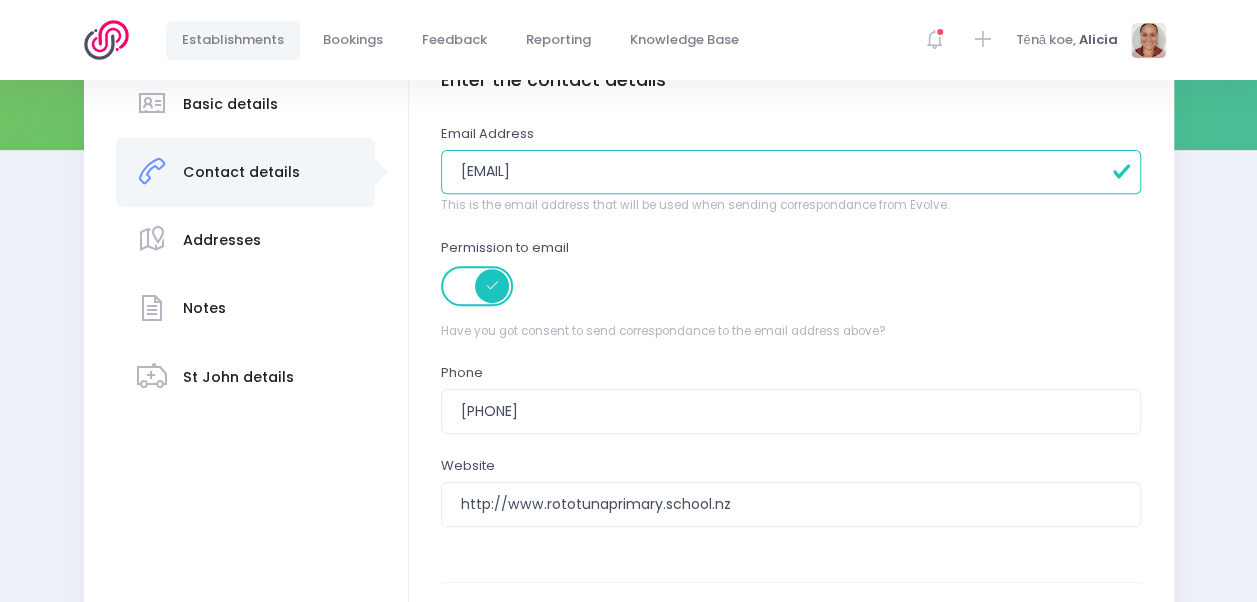 scroll, scrollTop: 515, scrollLeft: 0, axis: vertical 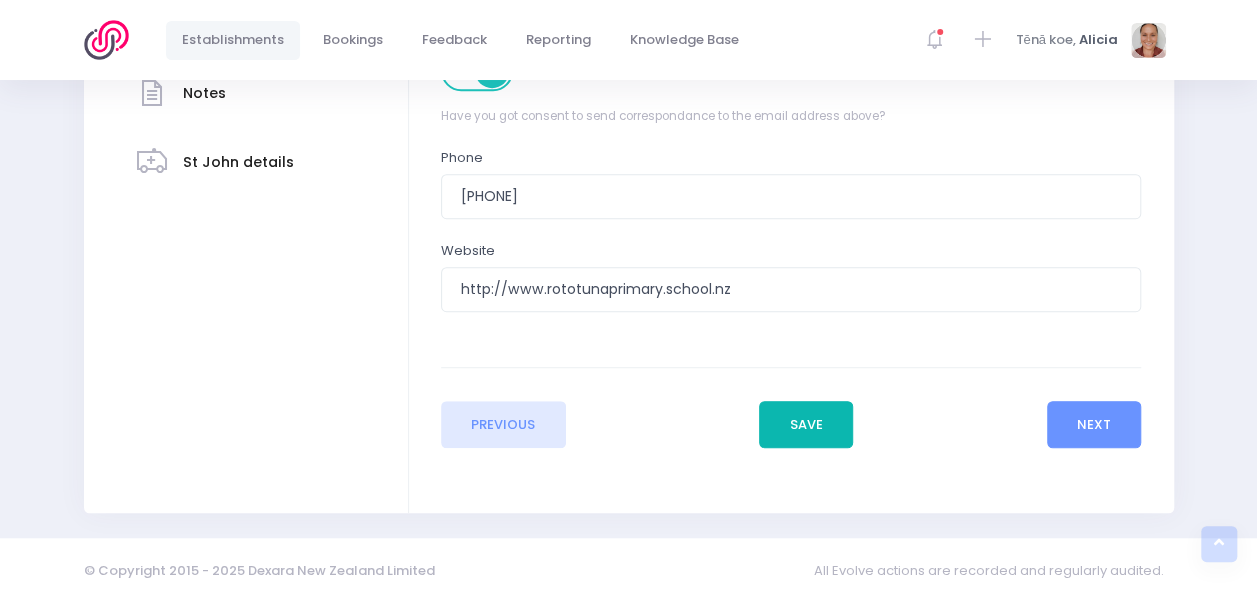click on "Save" at bounding box center [806, 425] 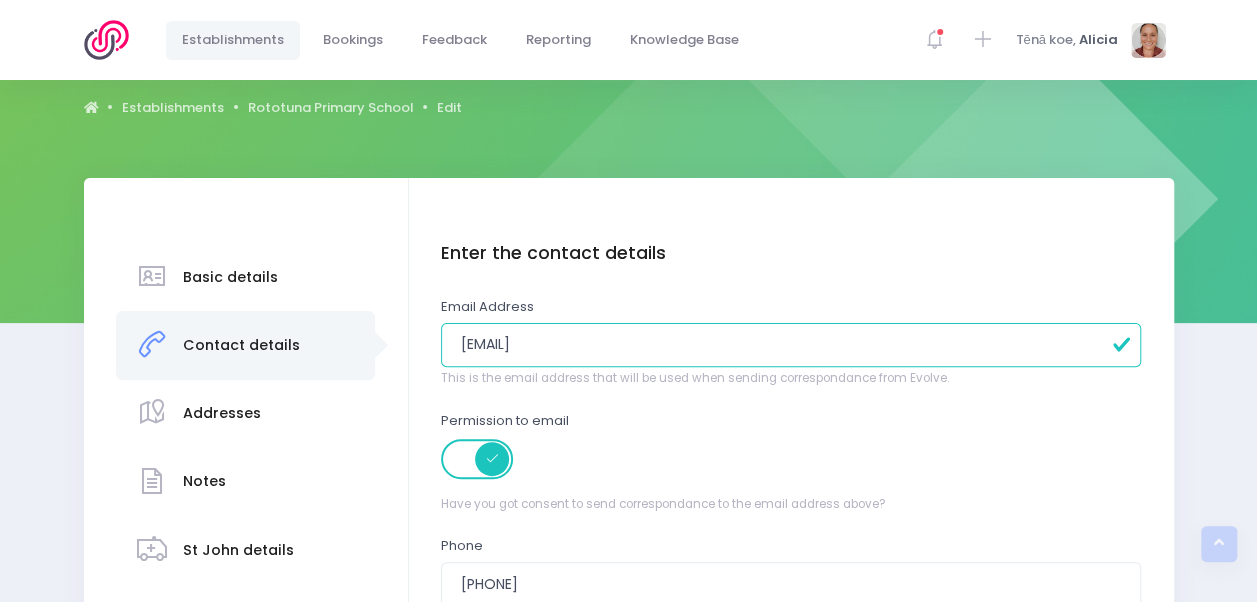 scroll, scrollTop: 0, scrollLeft: 0, axis: both 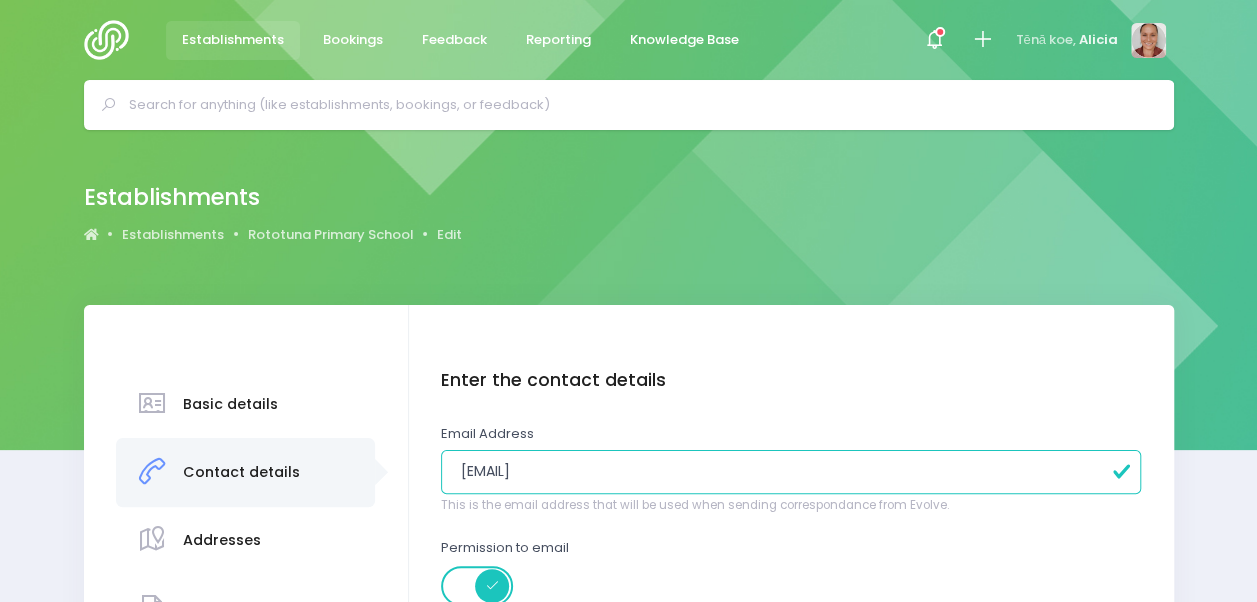 click at bounding box center (112, 40) 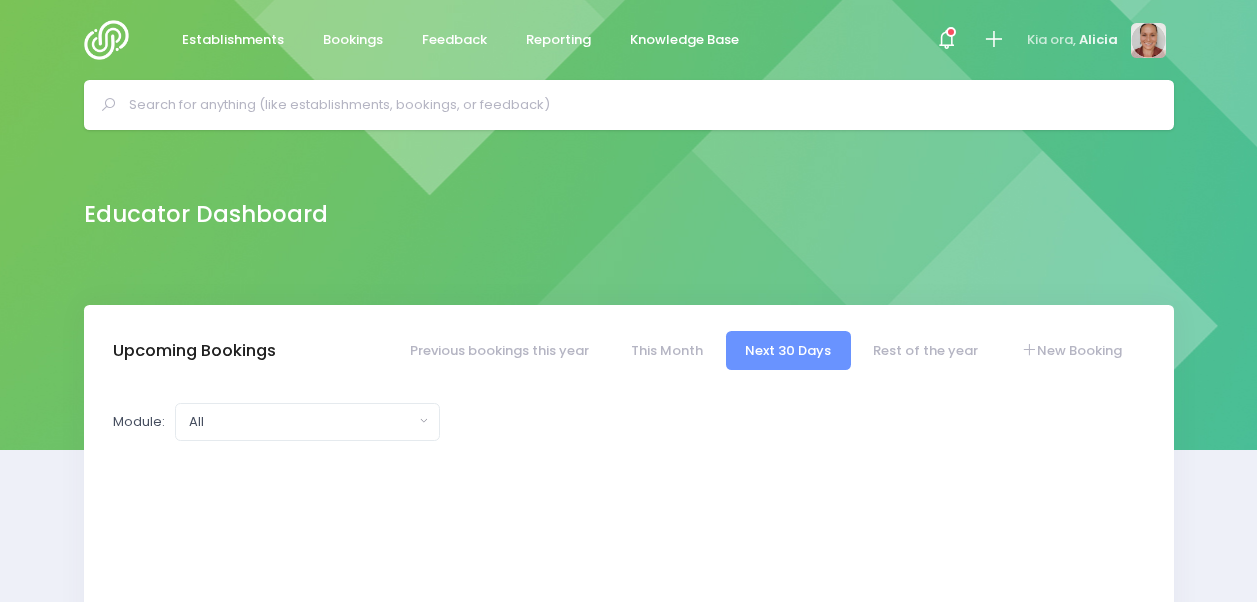 scroll, scrollTop: 0, scrollLeft: 0, axis: both 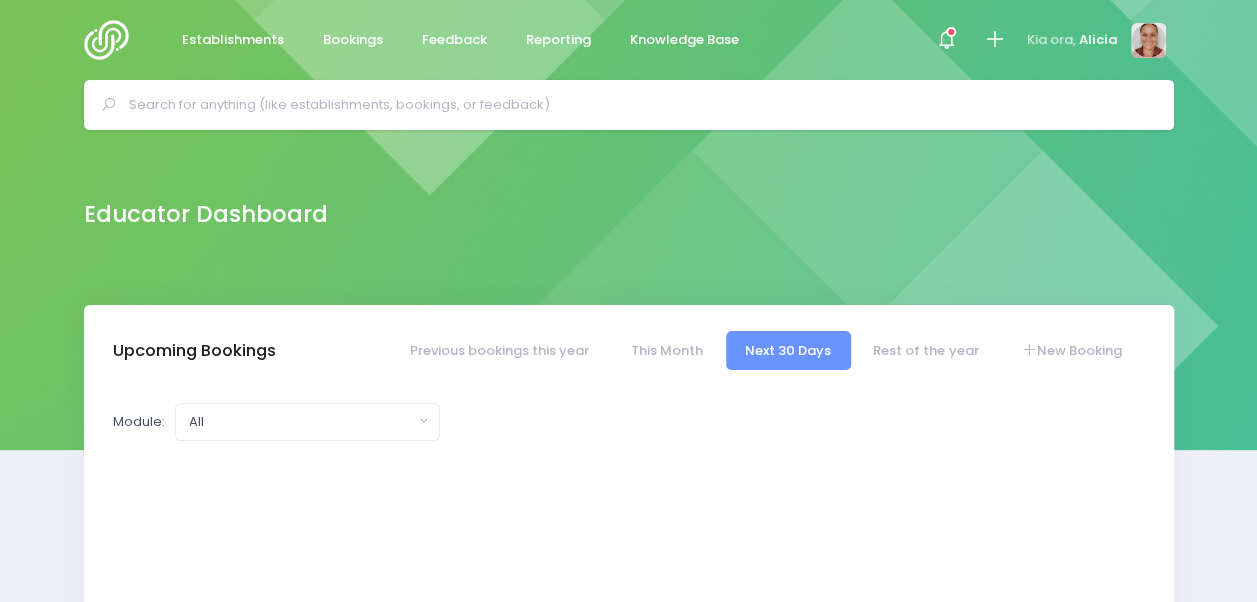 select on "5" 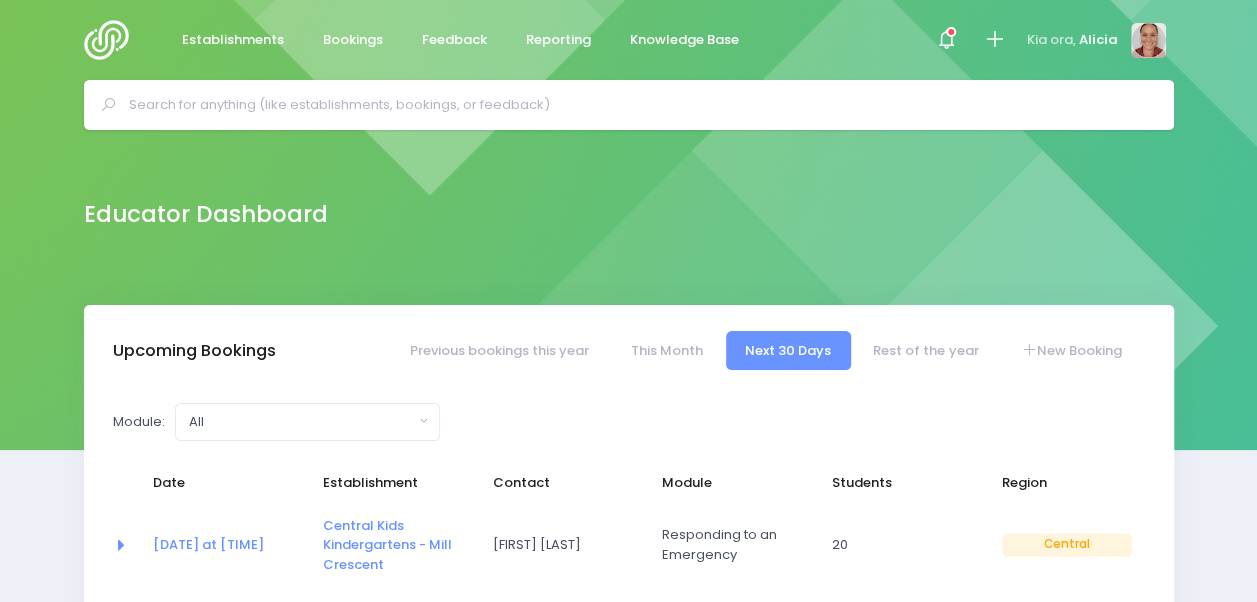 click at bounding box center [637, 105] 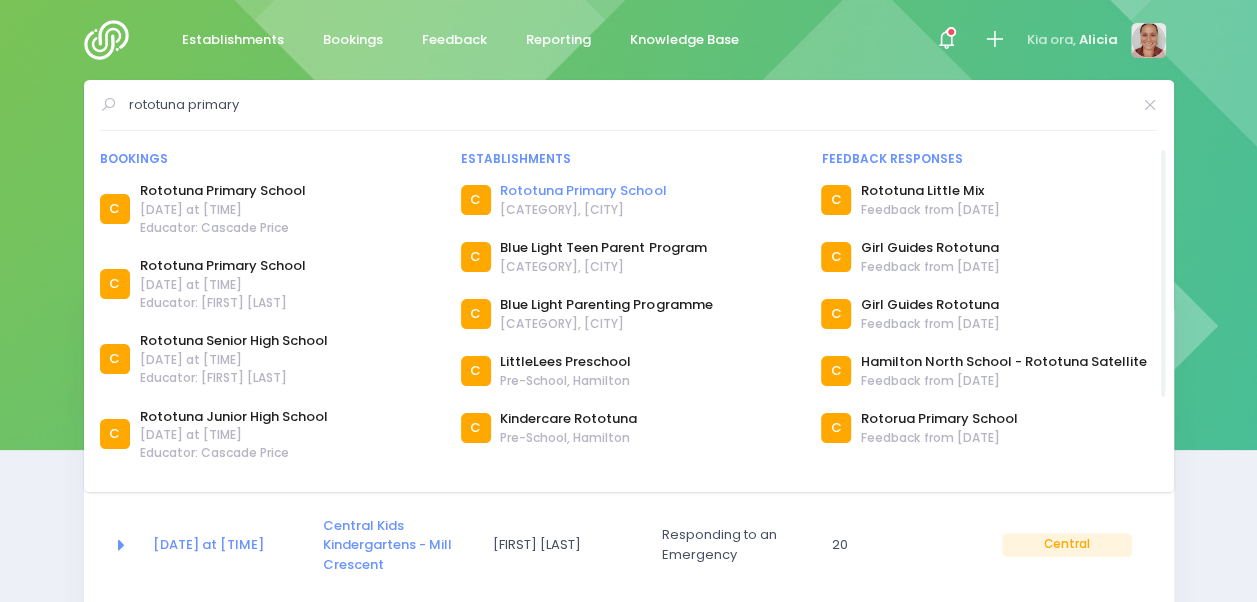 type on "rototuna primary" 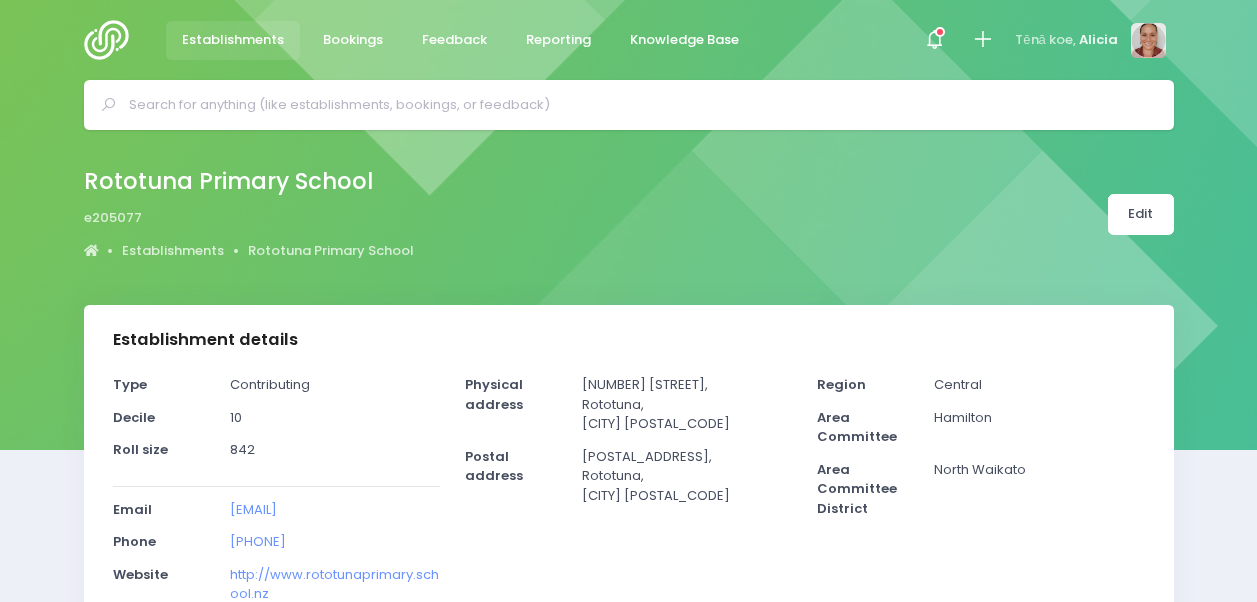 select on "5" 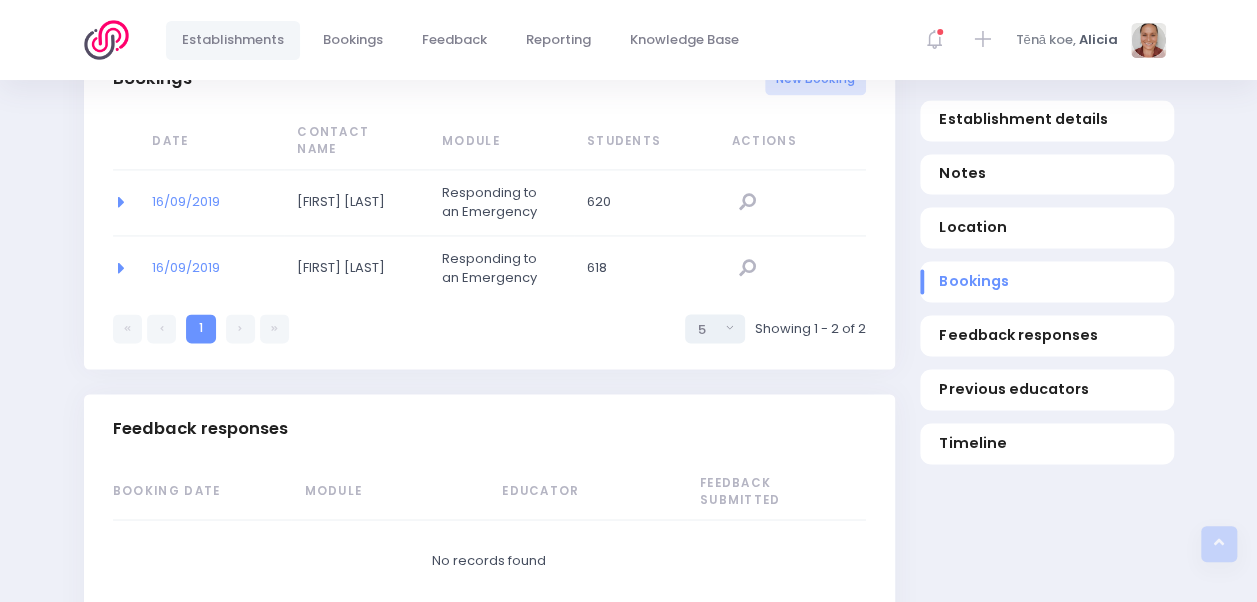scroll, scrollTop: 1300, scrollLeft: 0, axis: vertical 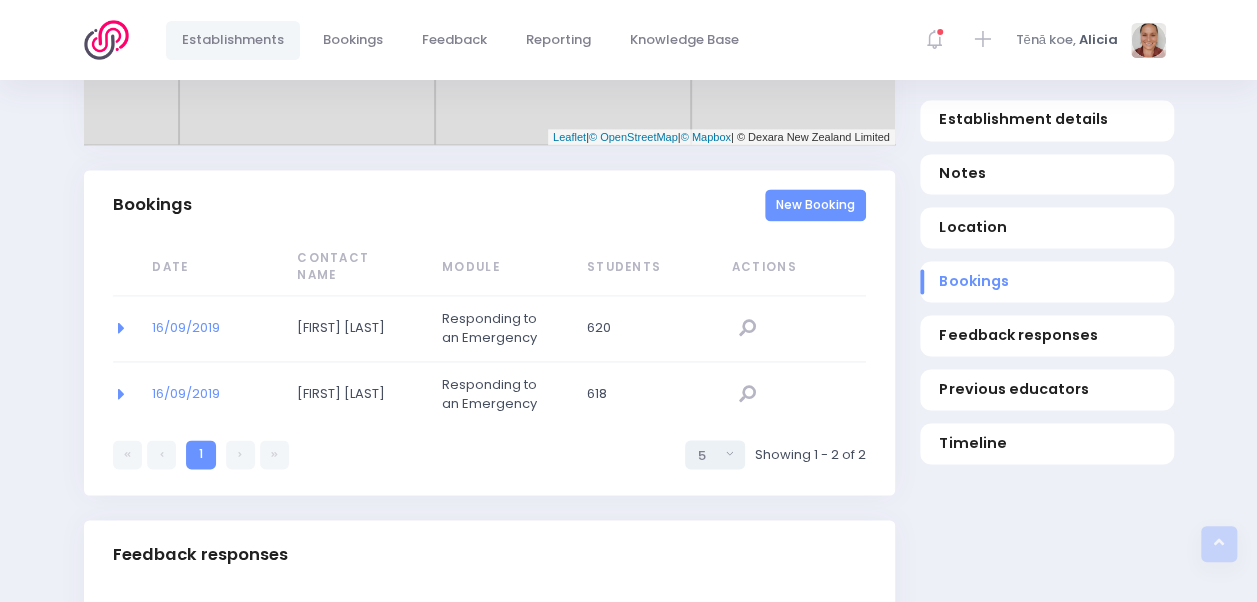 click on "New Booking" at bounding box center [815, 205] 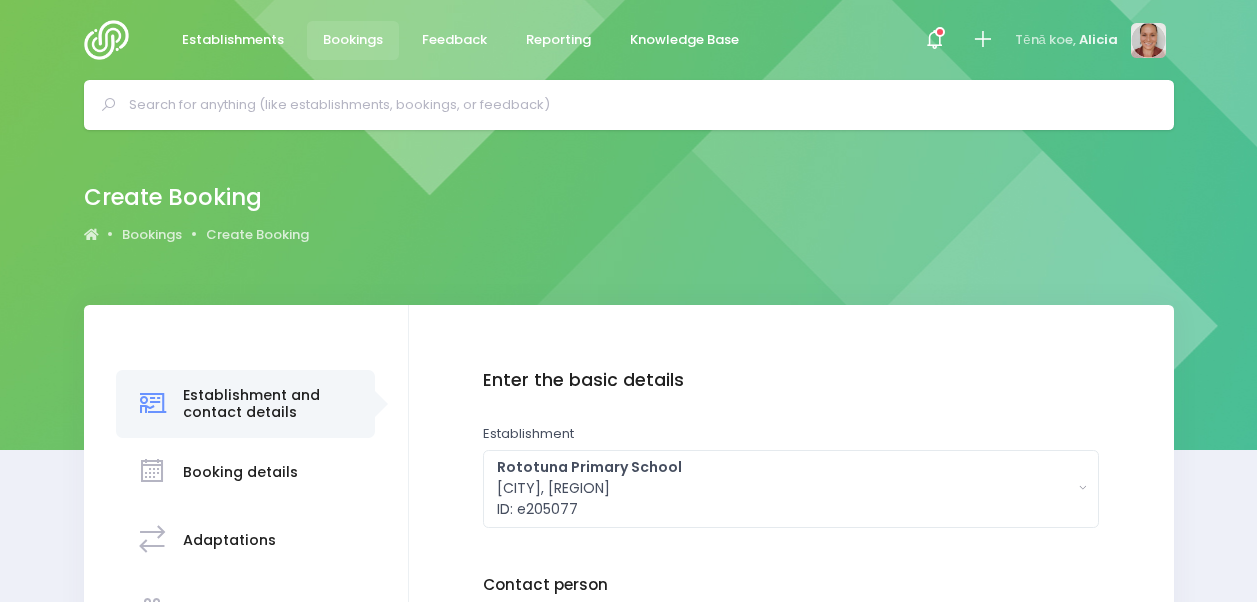 scroll, scrollTop: 300, scrollLeft: 0, axis: vertical 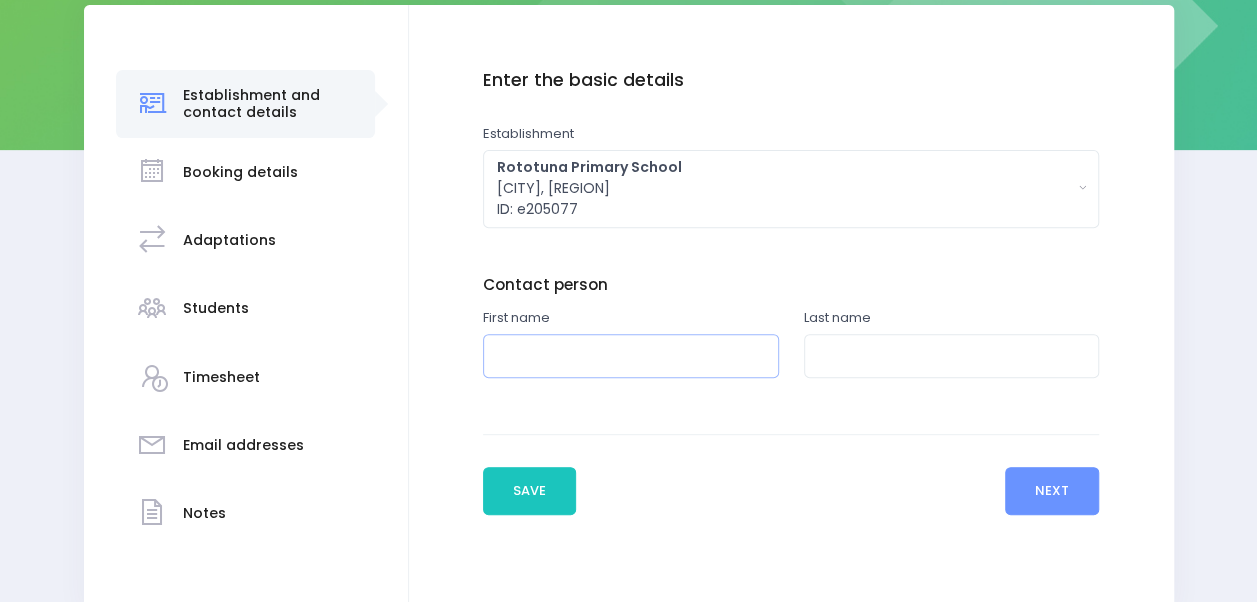 click at bounding box center [631, 356] 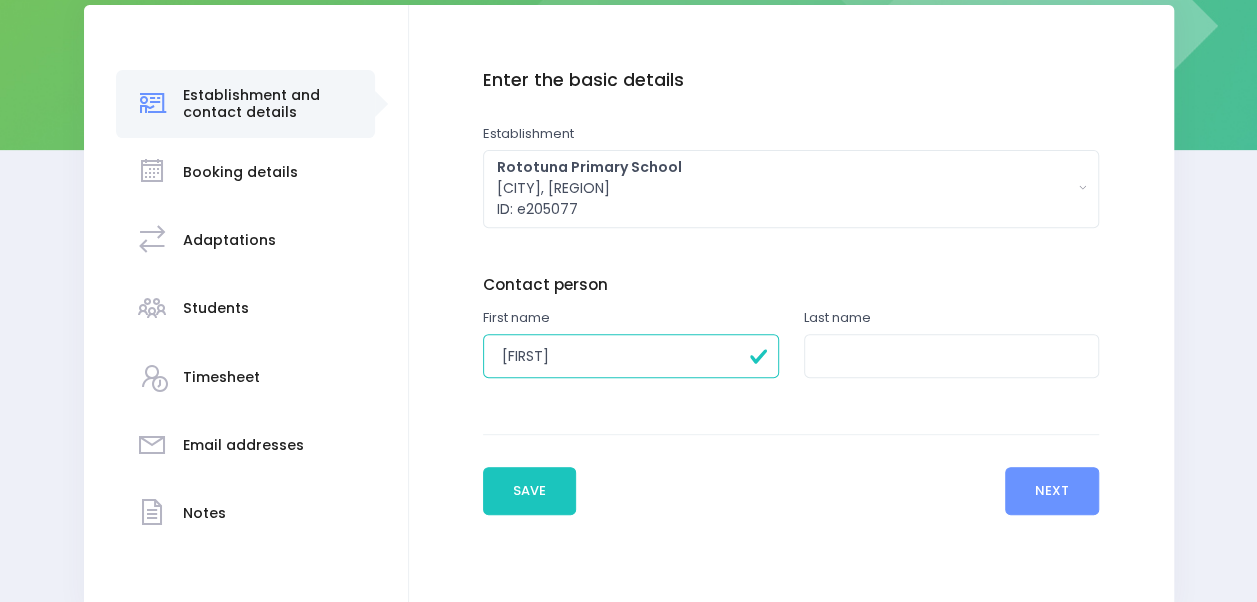 type on "Deanna" 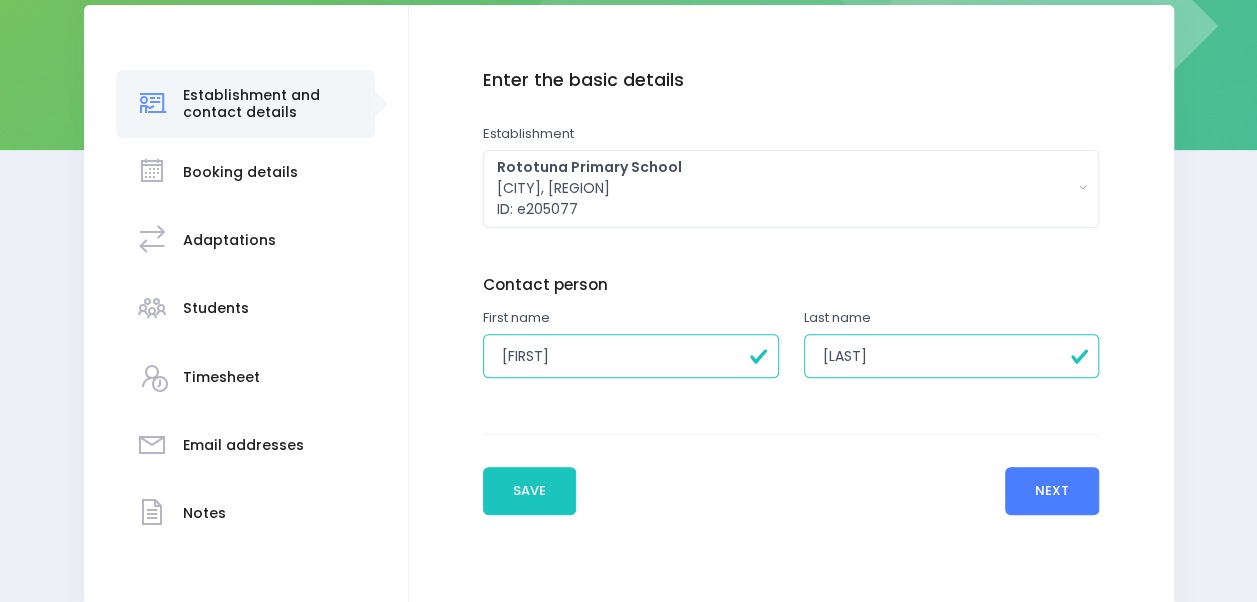 type on "Sewell" 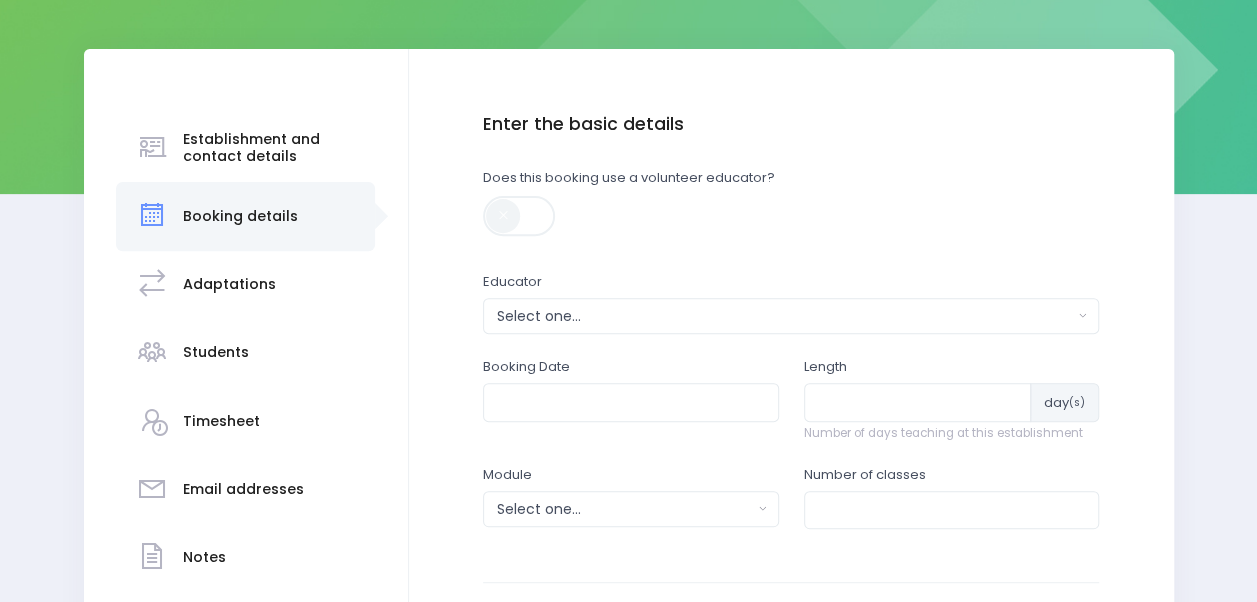 scroll, scrollTop: 300, scrollLeft: 0, axis: vertical 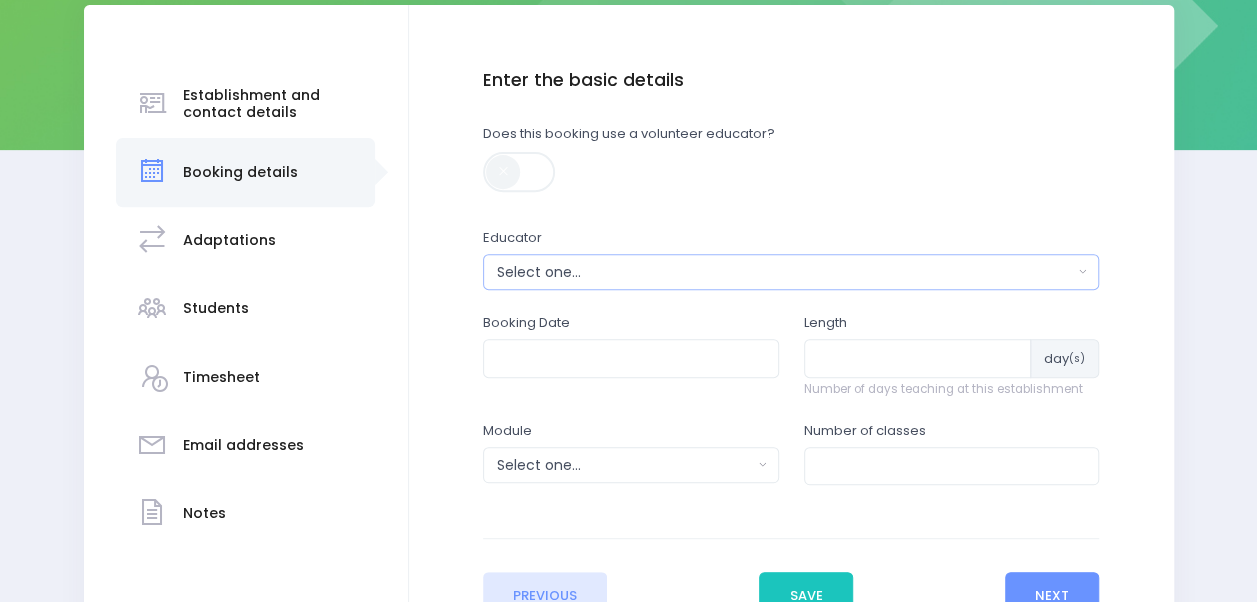 click on "Select one..." at bounding box center [791, 272] 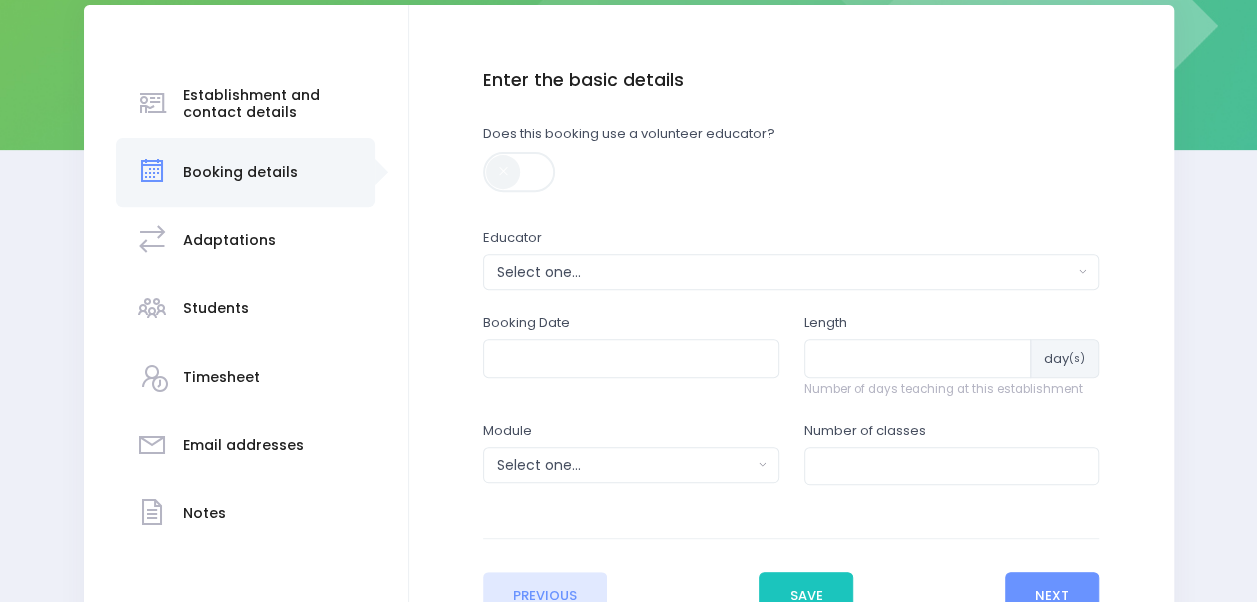scroll, scrollTop: 0, scrollLeft: 0, axis: both 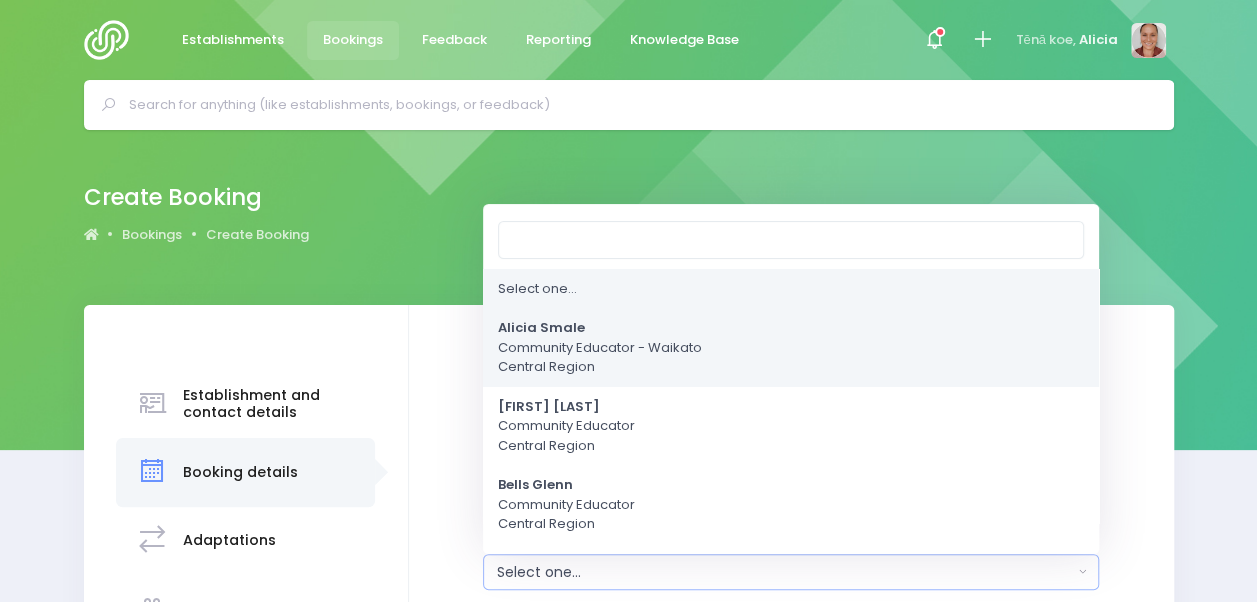 click on "Alicia Smale Community Educator - Waikato Central Region" at bounding box center (600, 348) 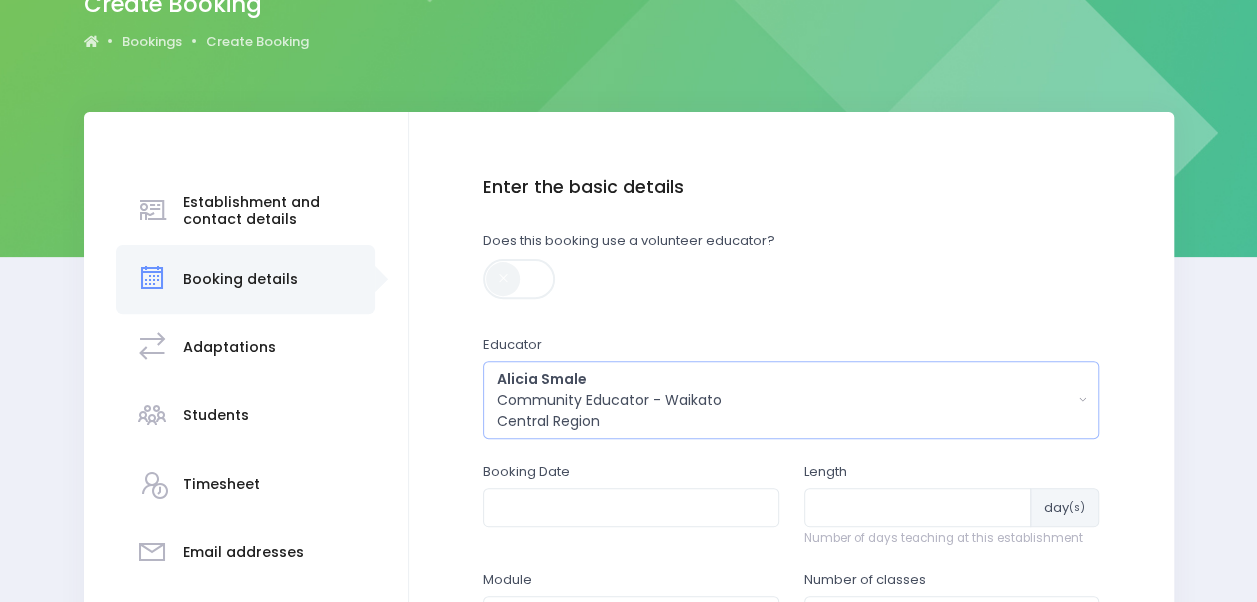 scroll, scrollTop: 300, scrollLeft: 0, axis: vertical 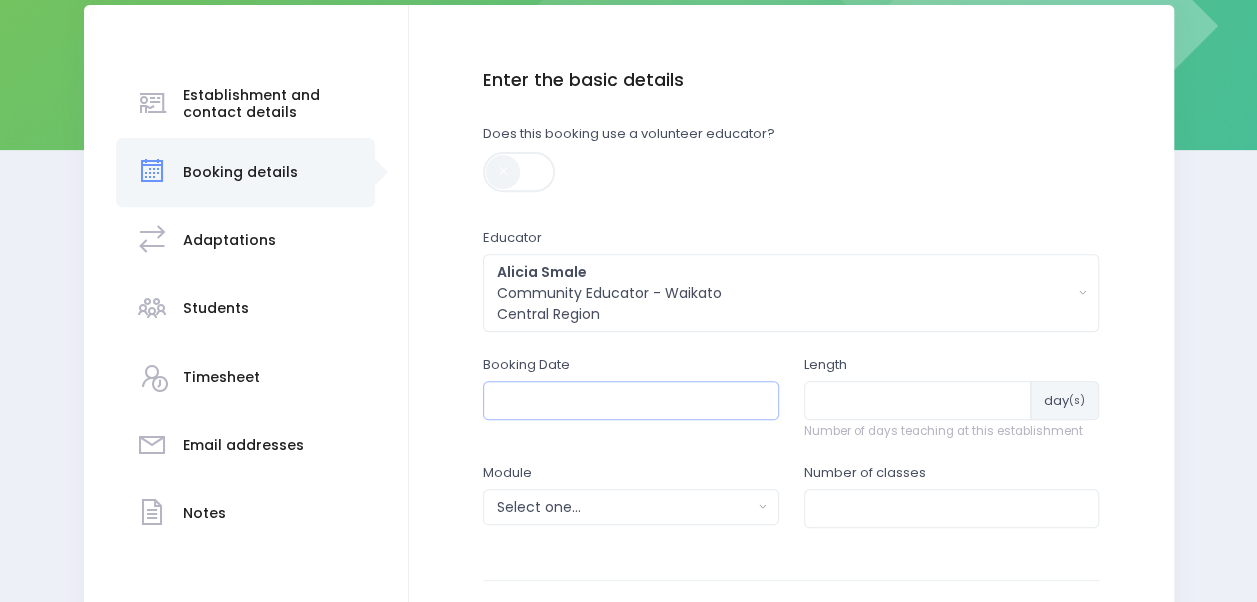 click at bounding box center [631, 400] 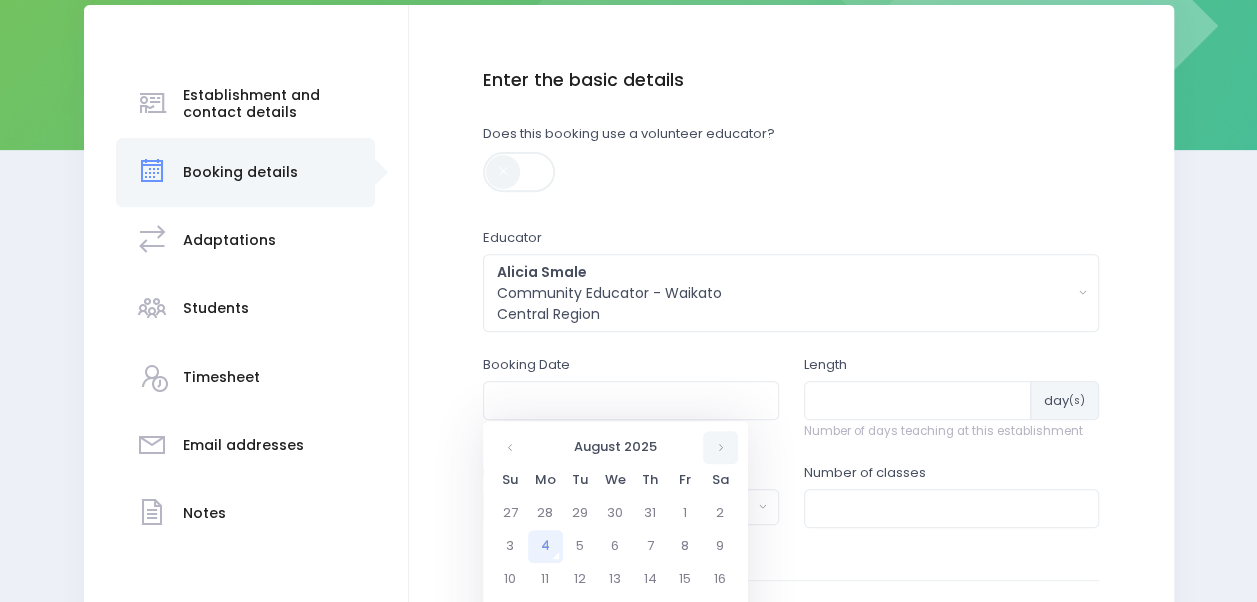 click at bounding box center (720, 447) 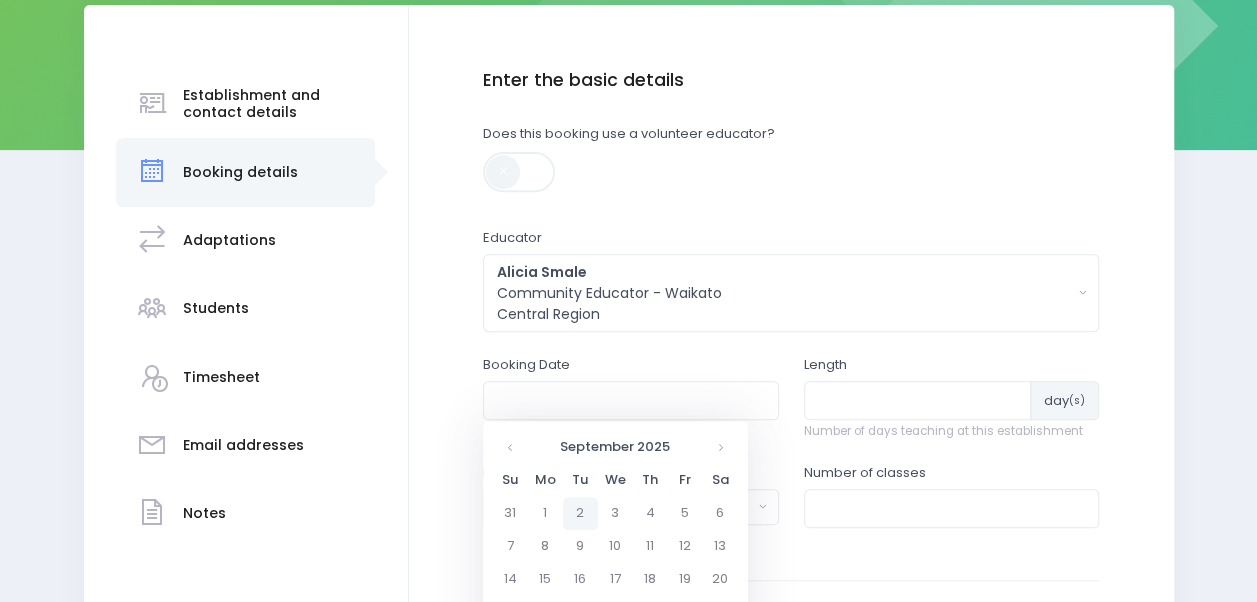 click on "2" at bounding box center [580, 513] 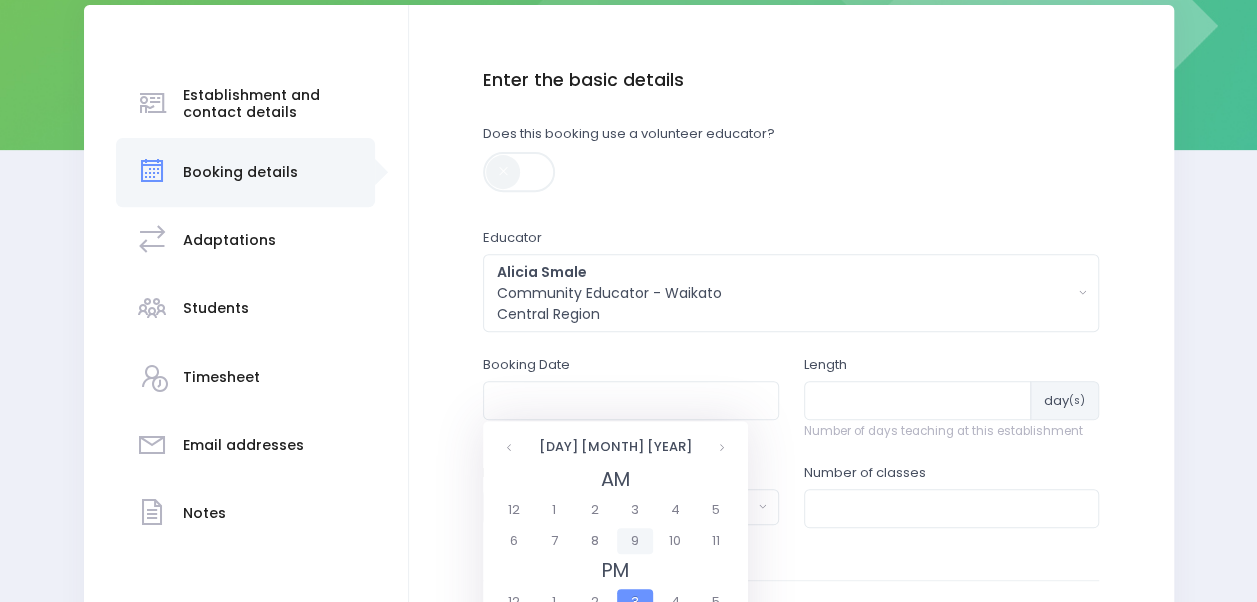 click on "9" at bounding box center (634, 541) 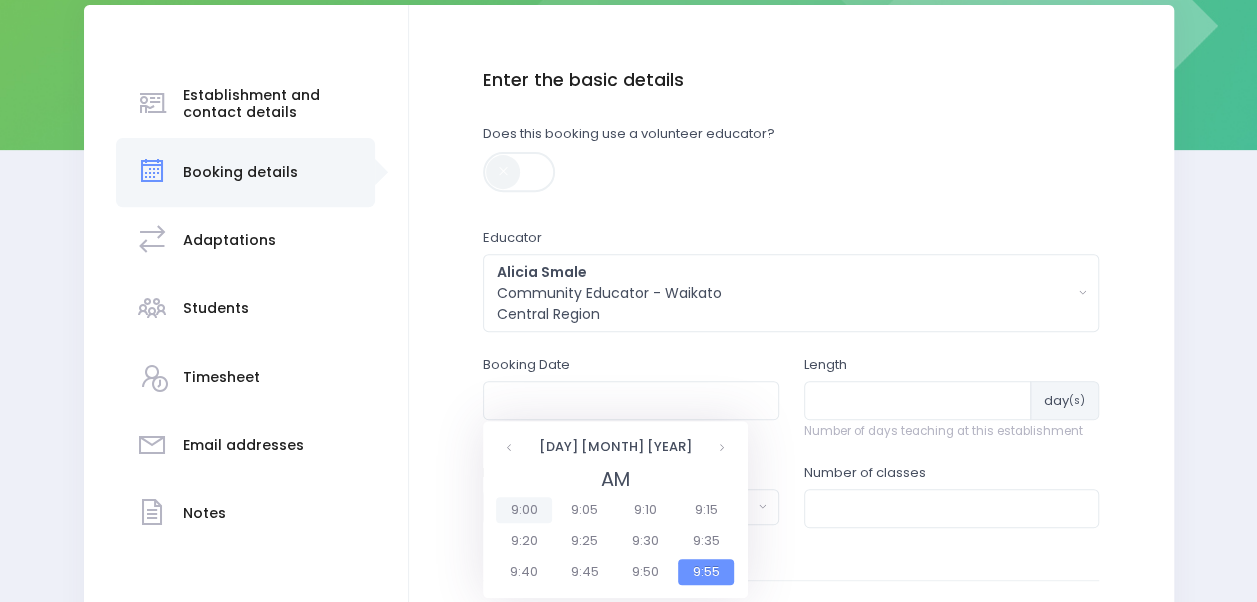 click on "9:00" at bounding box center [524, 510] 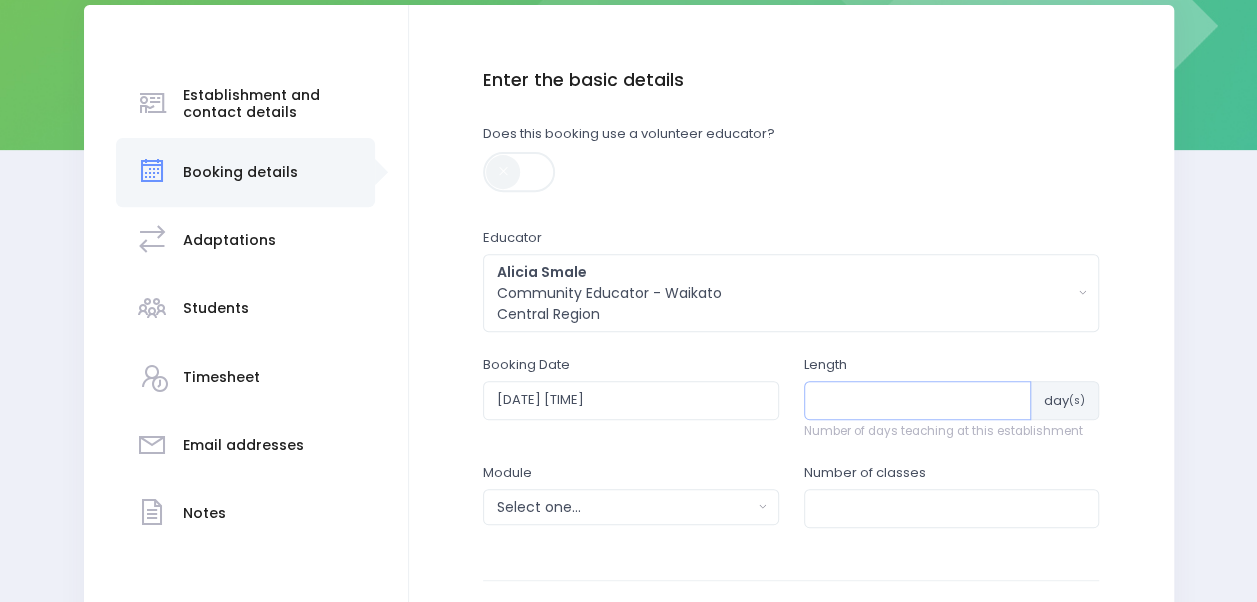 click at bounding box center [918, 400] 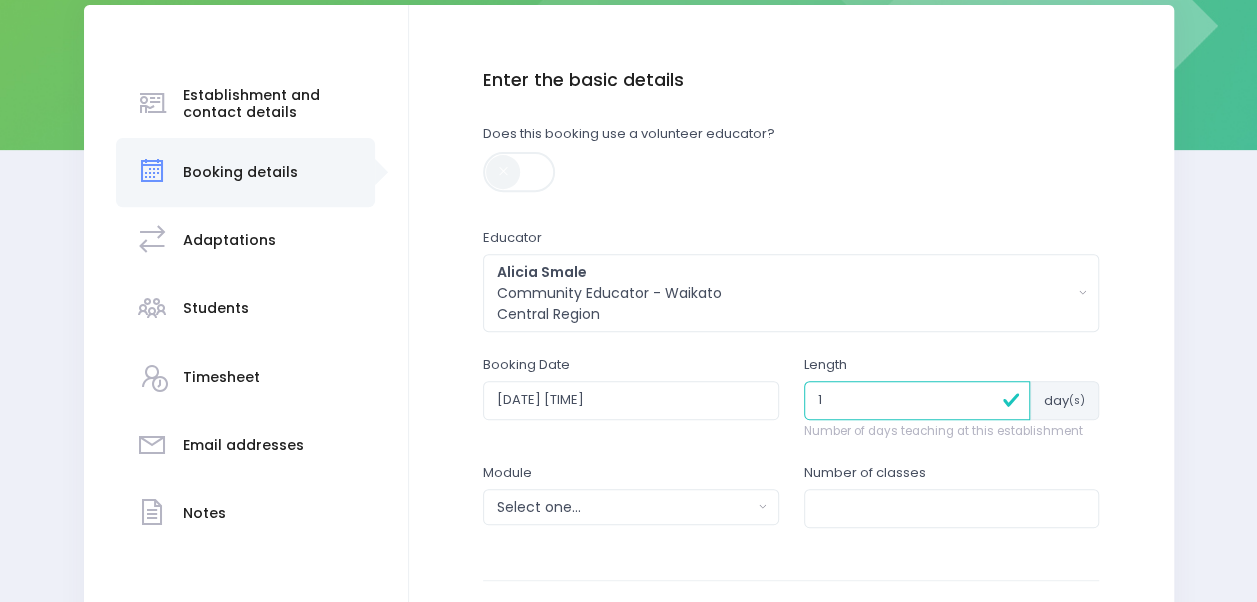type on "1" 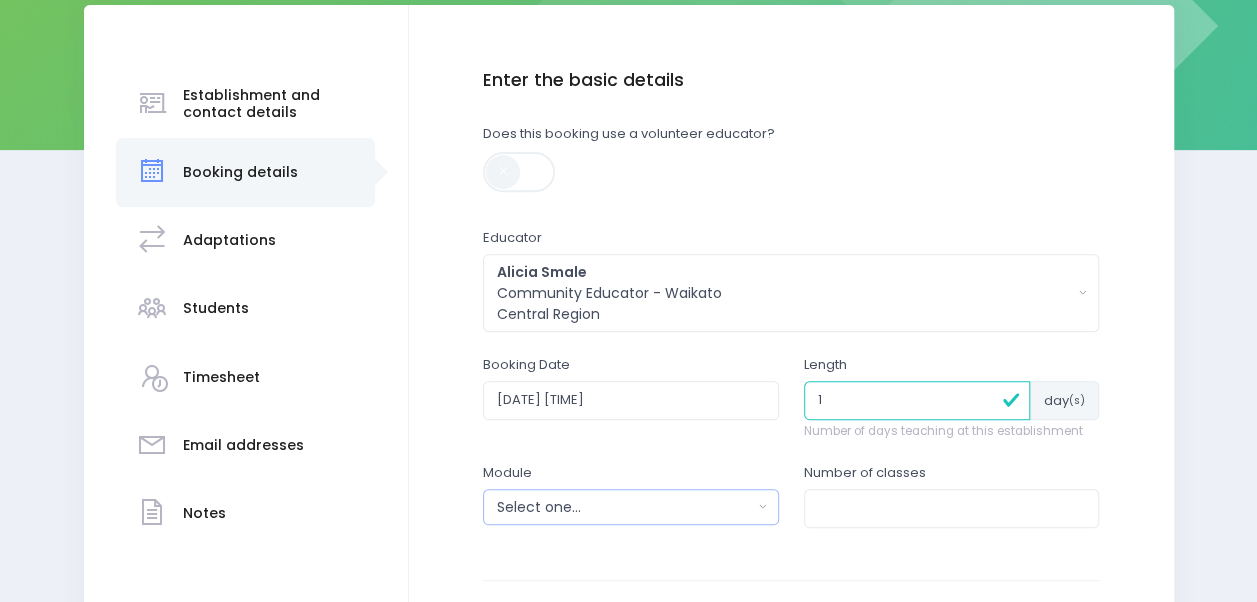 click on "Select one..." at bounding box center (624, 507) 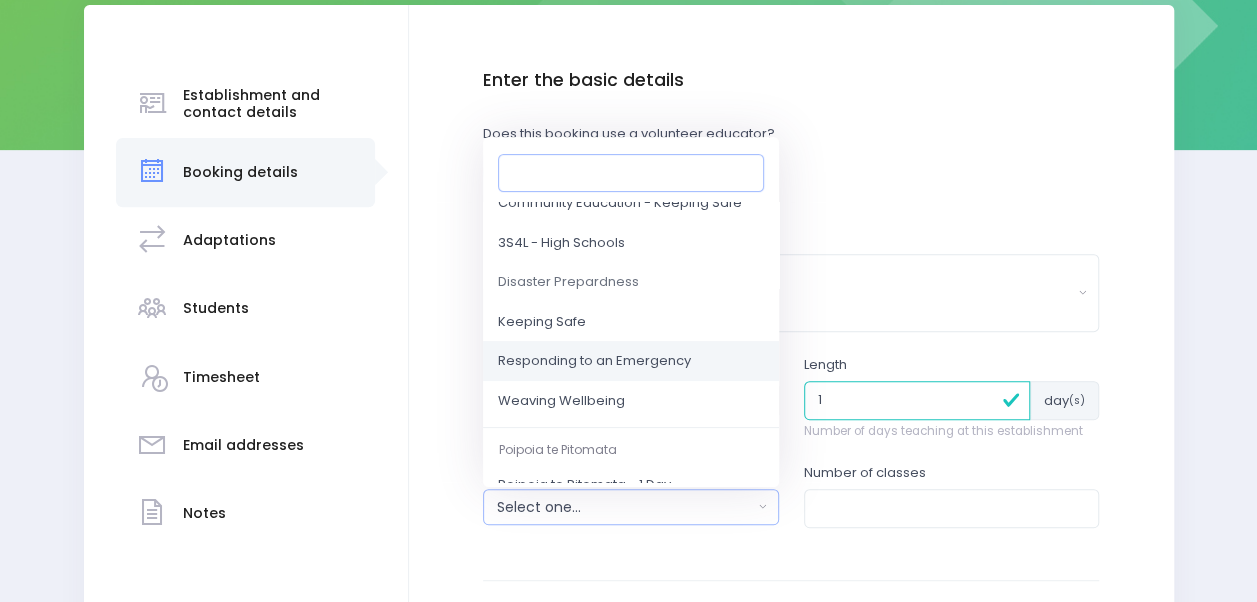 scroll, scrollTop: 200, scrollLeft: 0, axis: vertical 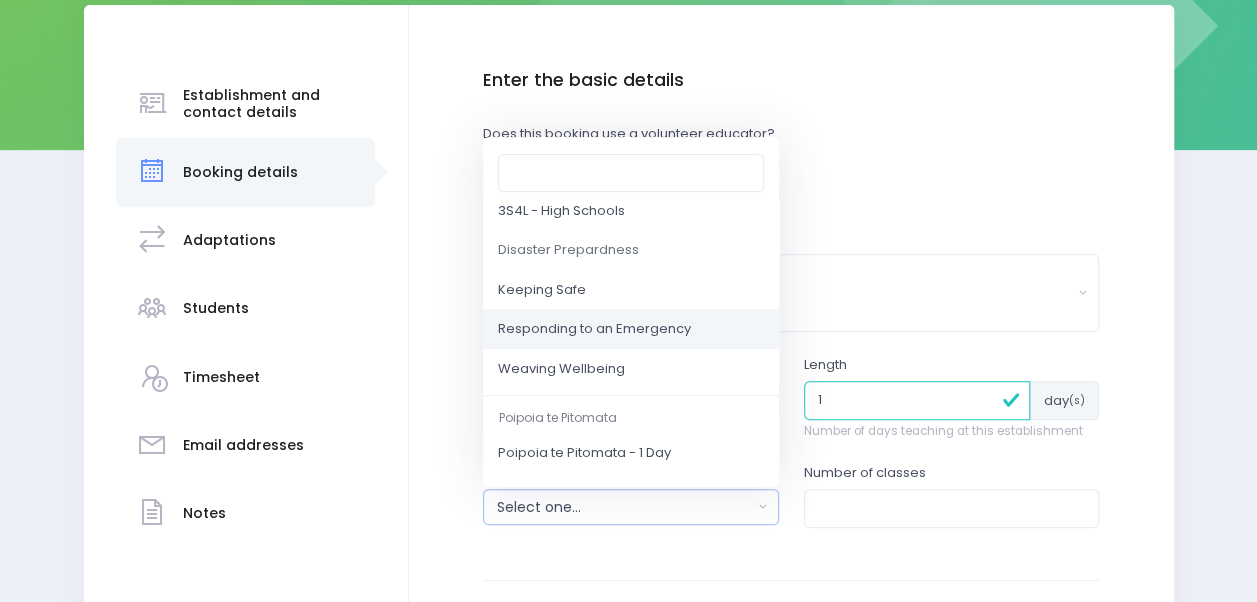 click on "Responding to an Emergency" at bounding box center (594, 330) 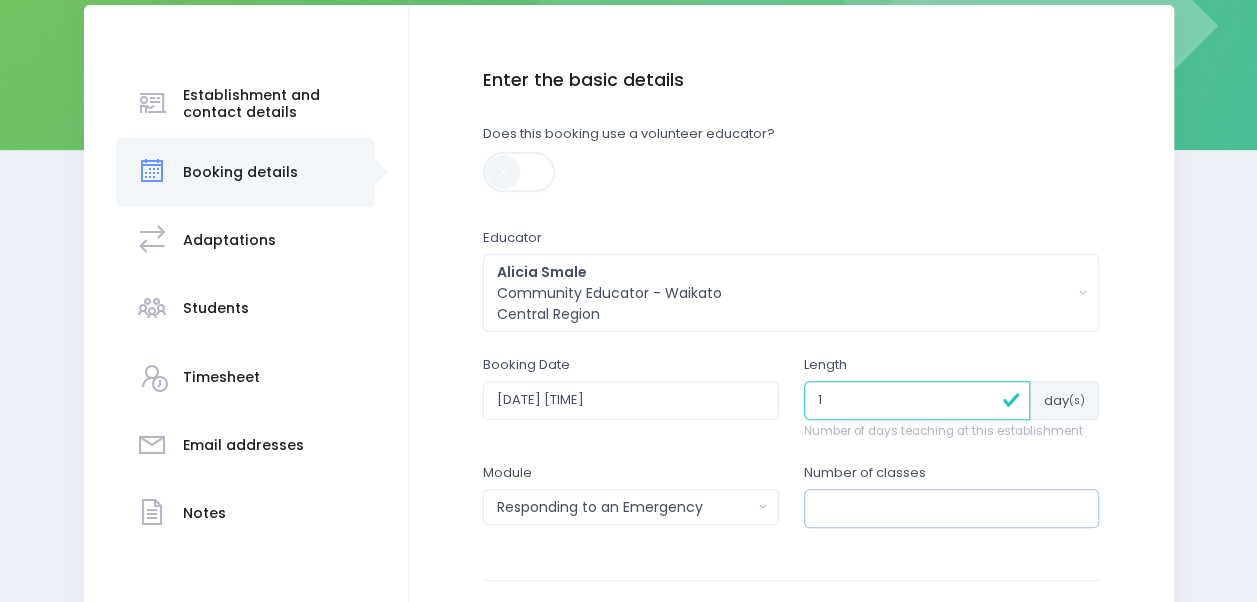 click at bounding box center [952, 508] 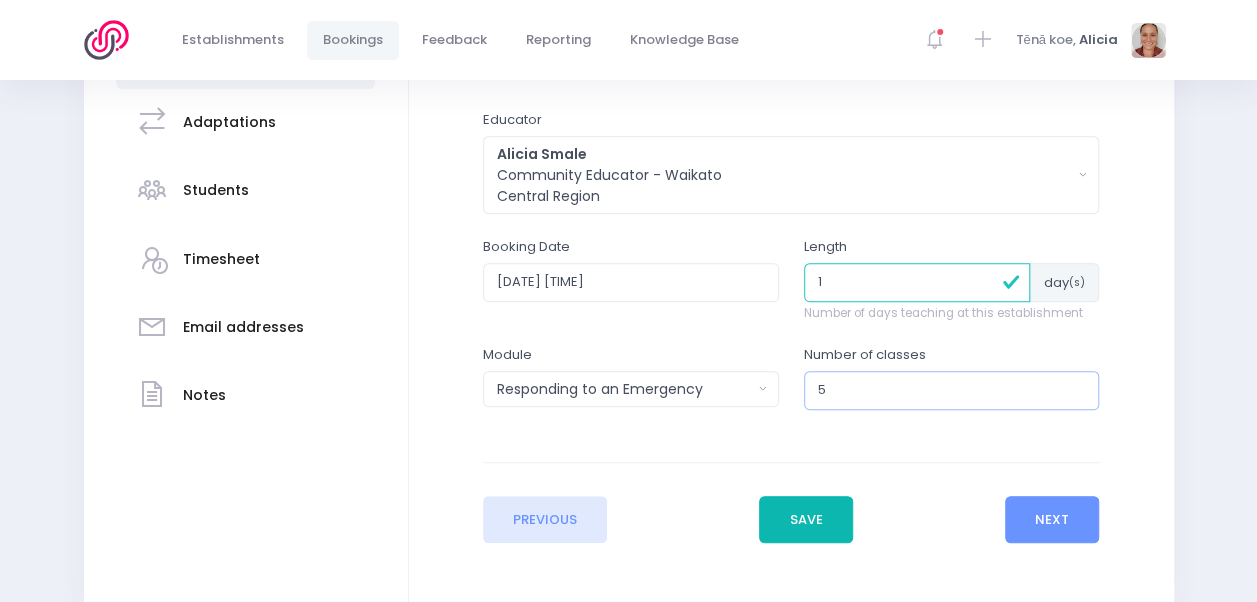 scroll, scrollTop: 512, scrollLeft: 0, axis: vertical 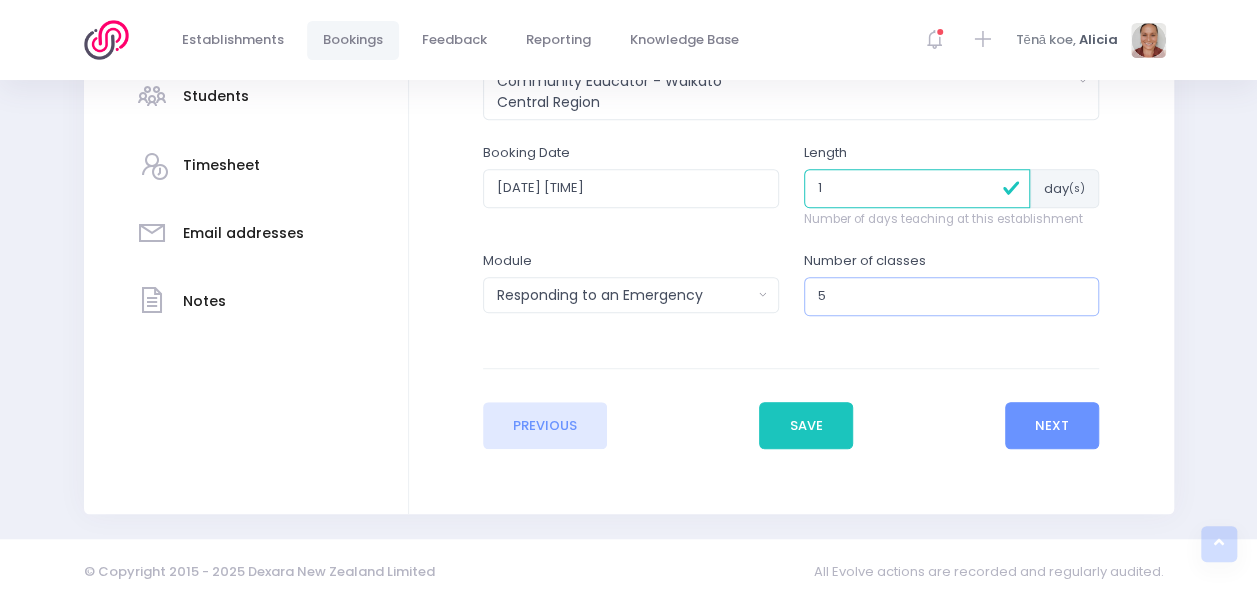 type on "5" 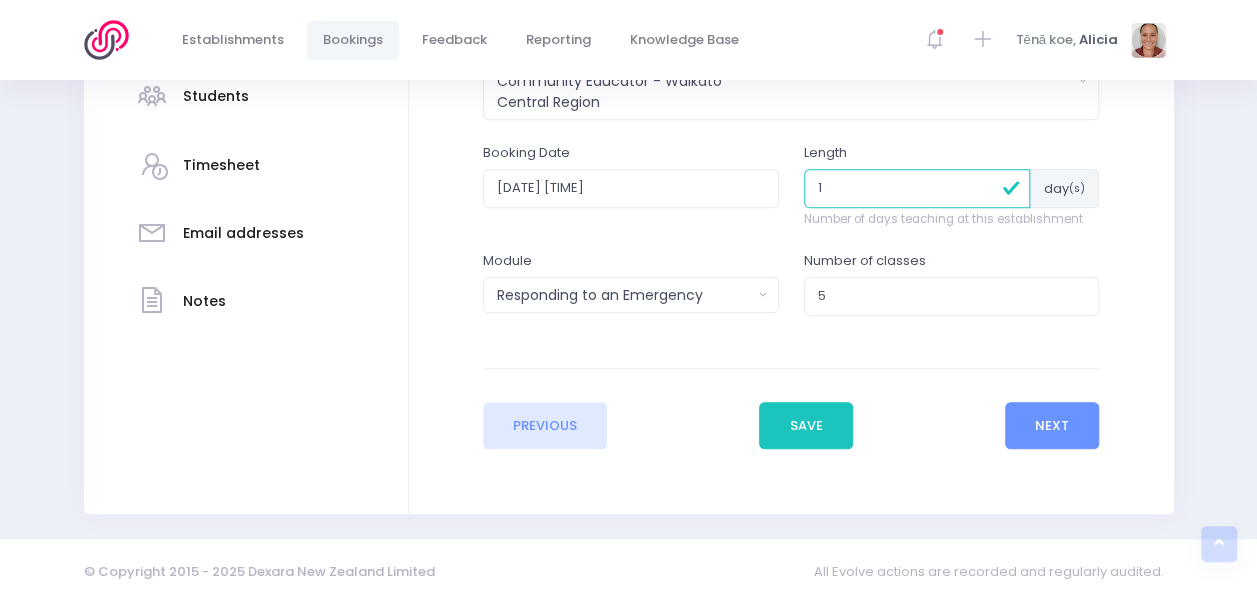 click on "Enter the basic details
Establishment
Select one...
** Do not use, double up ** Cambridge East School
4woods Early Learning Centre
A Kiwiana Childhood" at bounding box center (791, 153) 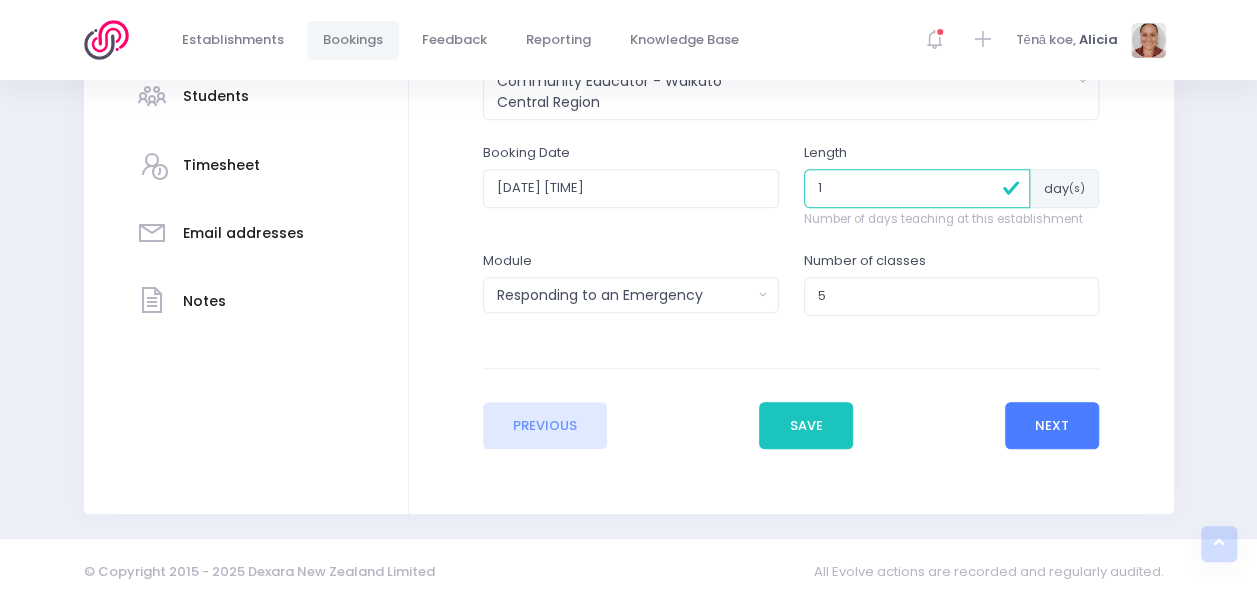 click on "Next" at bounding box center (1052, 426) 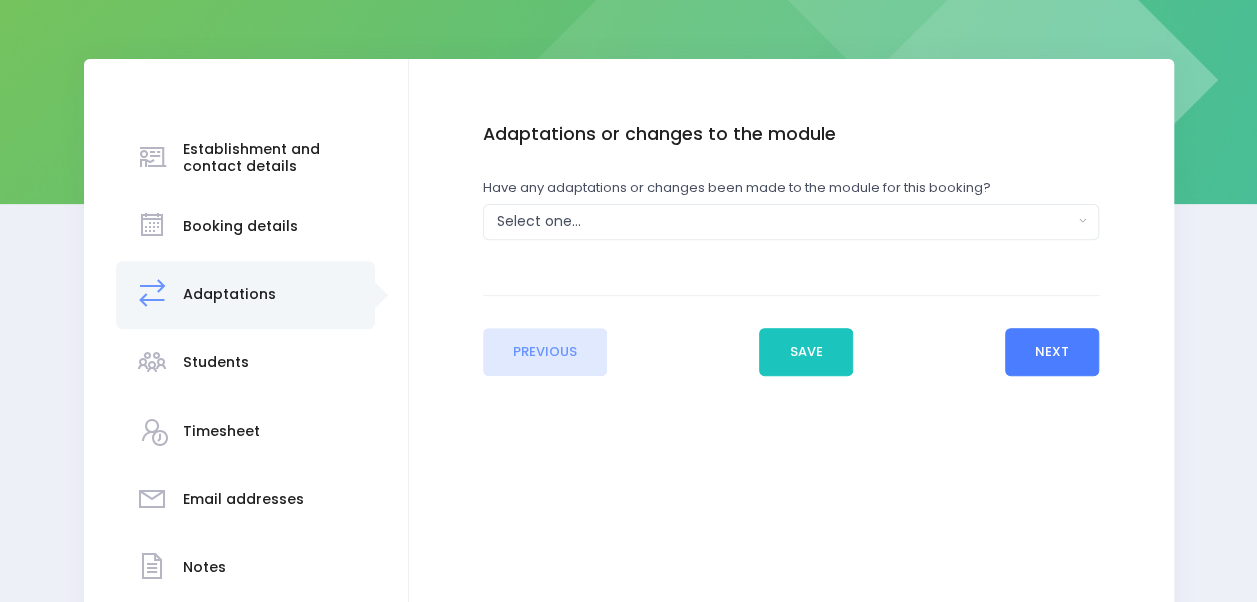 scroll, scrollTop: 300, scrollLeft: 0, axis: vertical 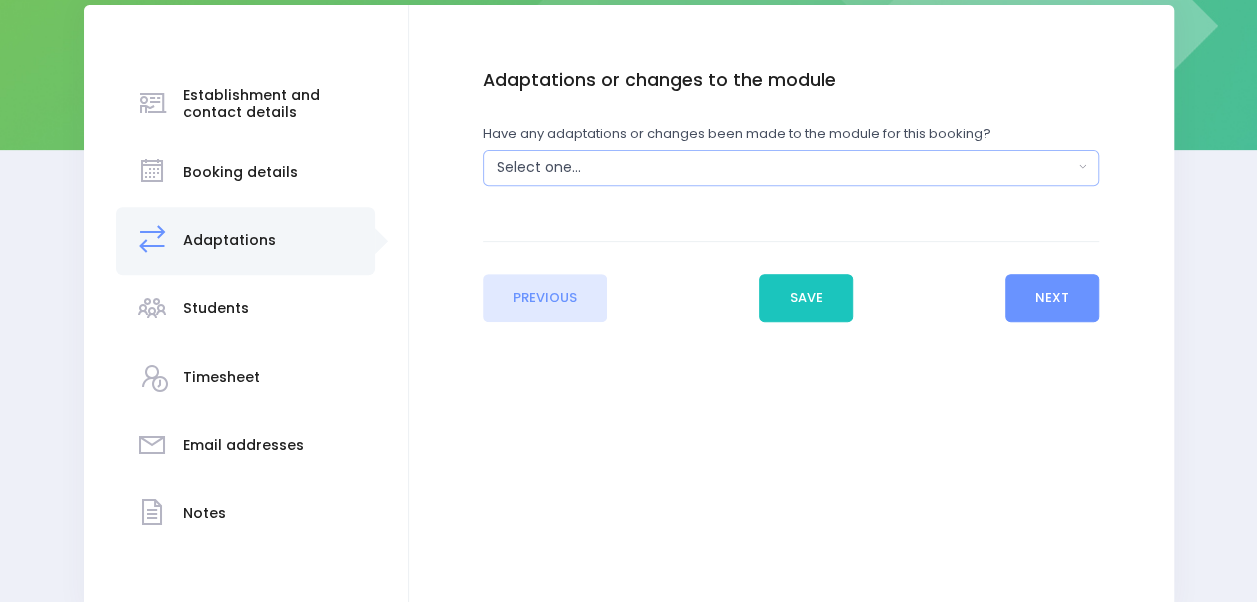click on "Select one..." at bounding box center [785, 167] 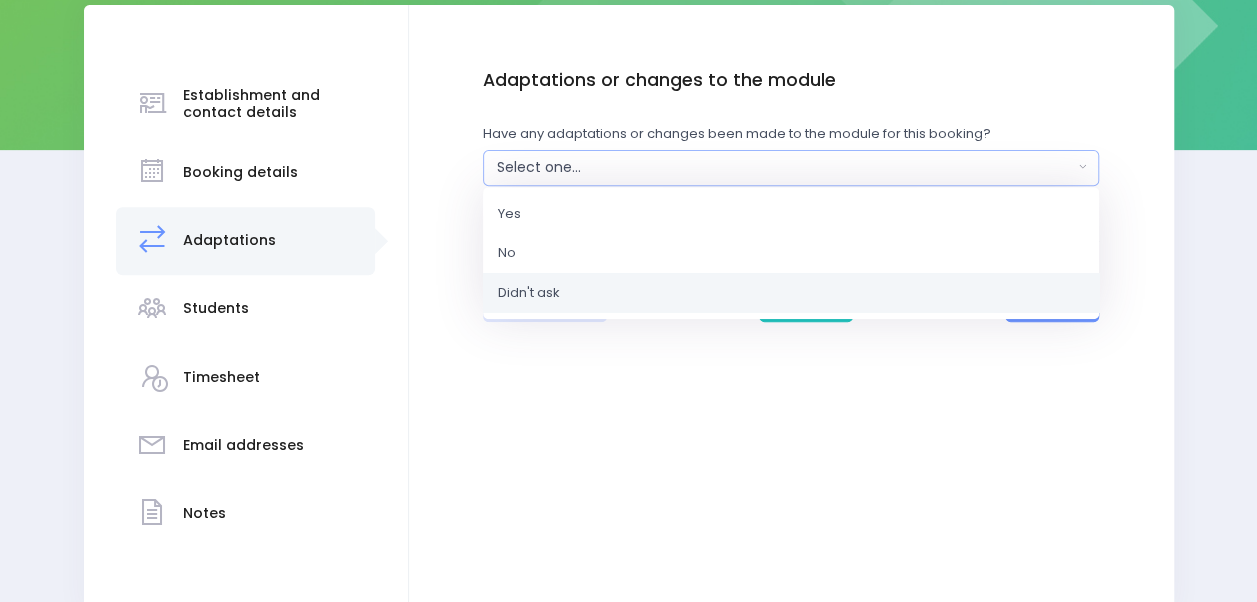 click on "Didn't ask" at bounding box center [791, 292] 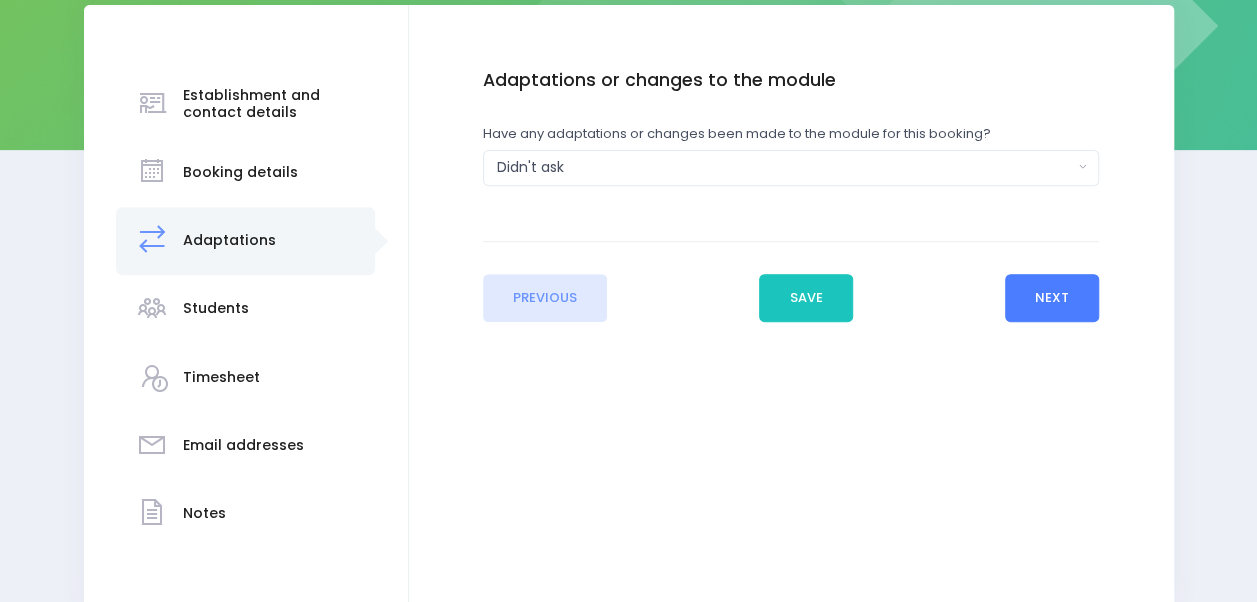 click on "Next" at bounding box center (1052, 298) 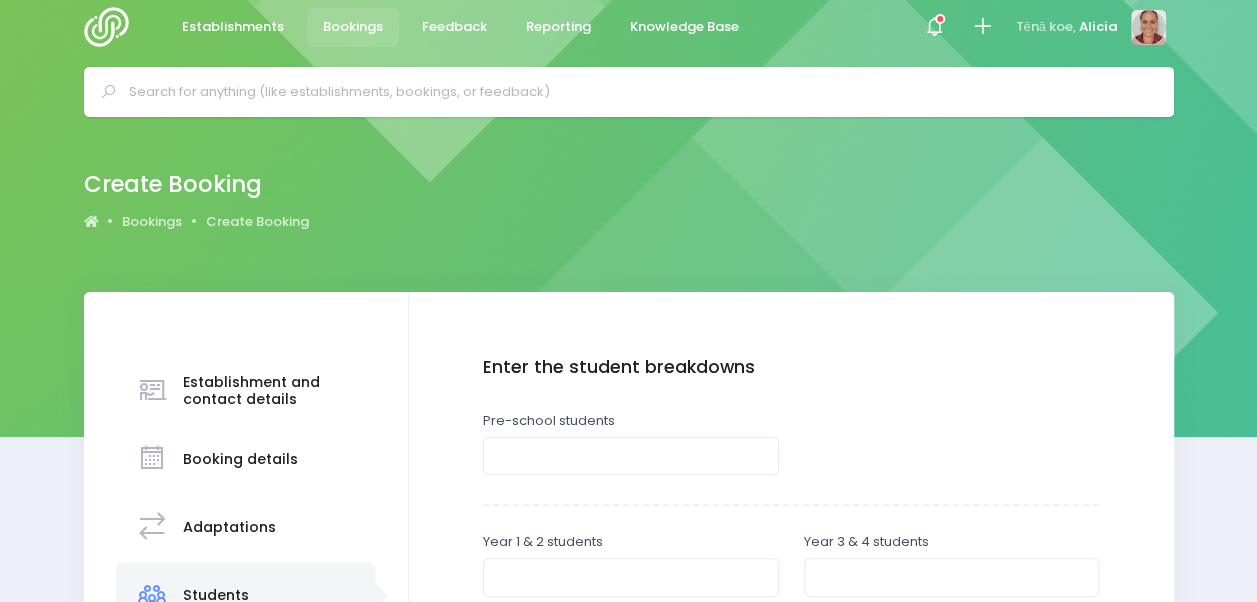 scroll, scrollTop: 295, scrollLeft: 0, axis: vertical 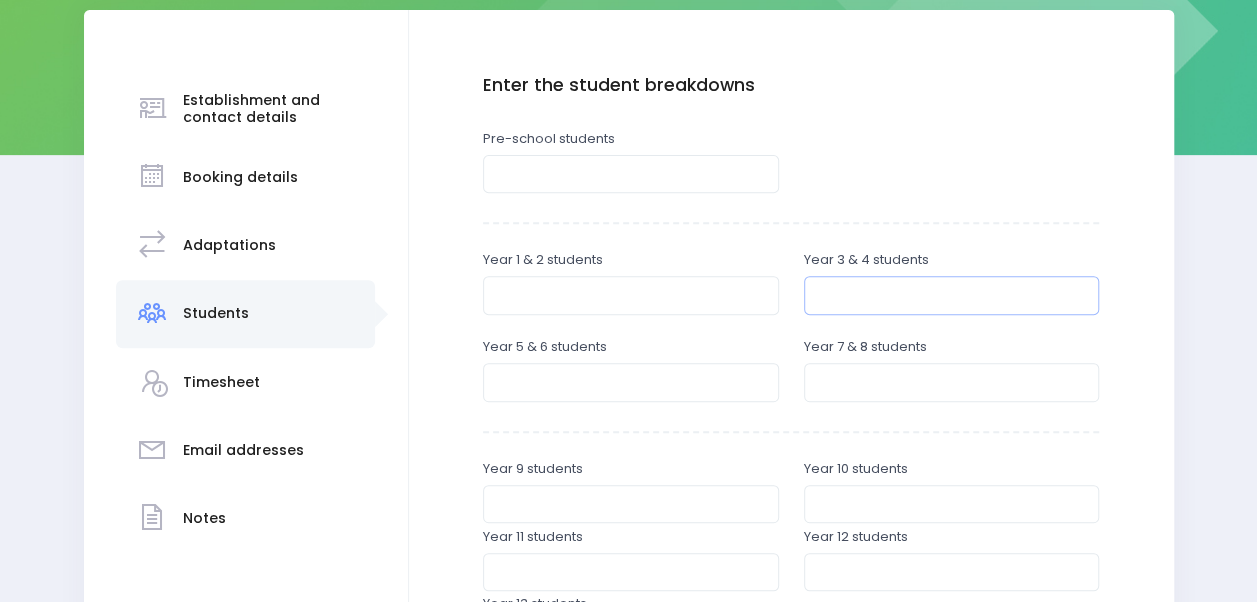 click at bounding box center [952, 295] 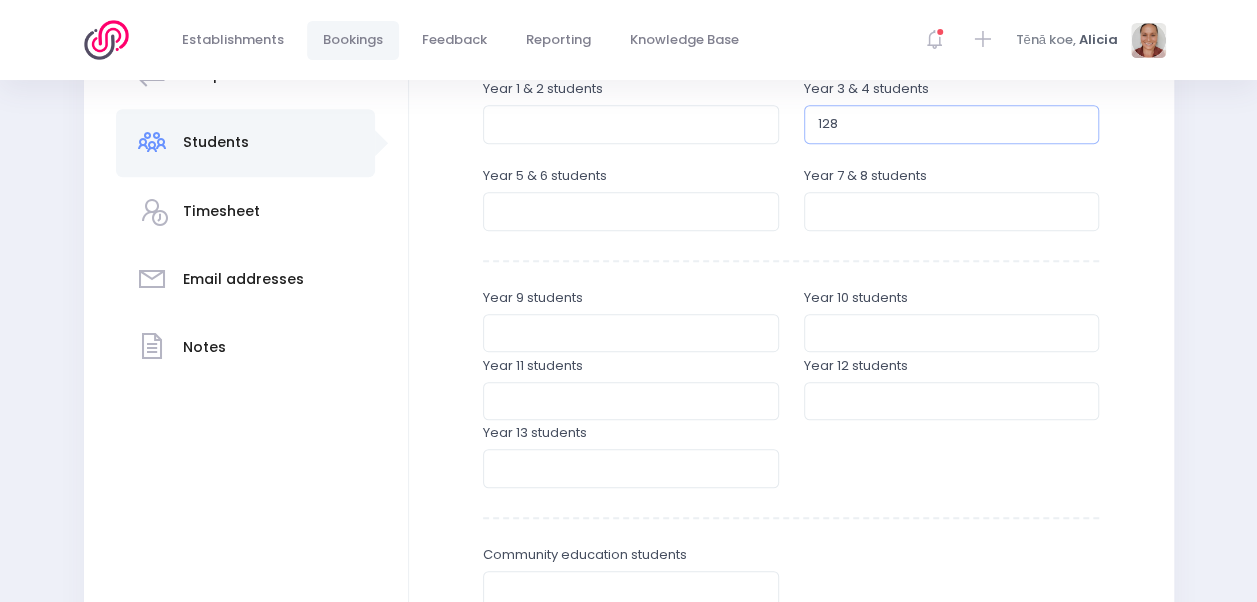 scroll, scrollTop: 595, scrollLeft: 0, axis: vertical 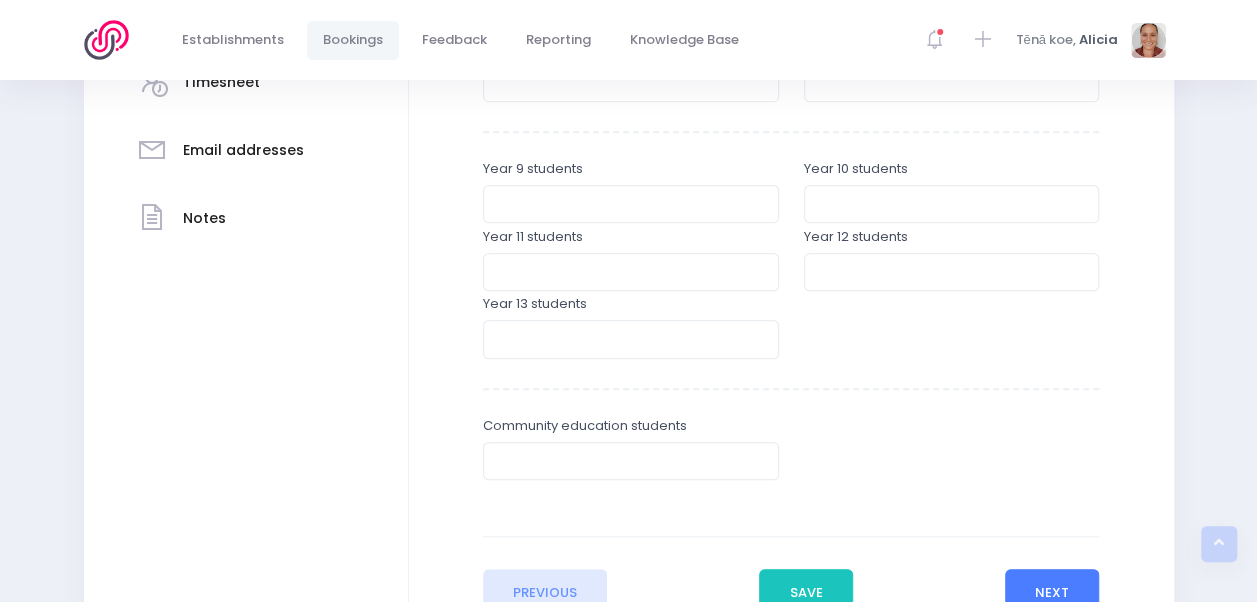 type on "128" 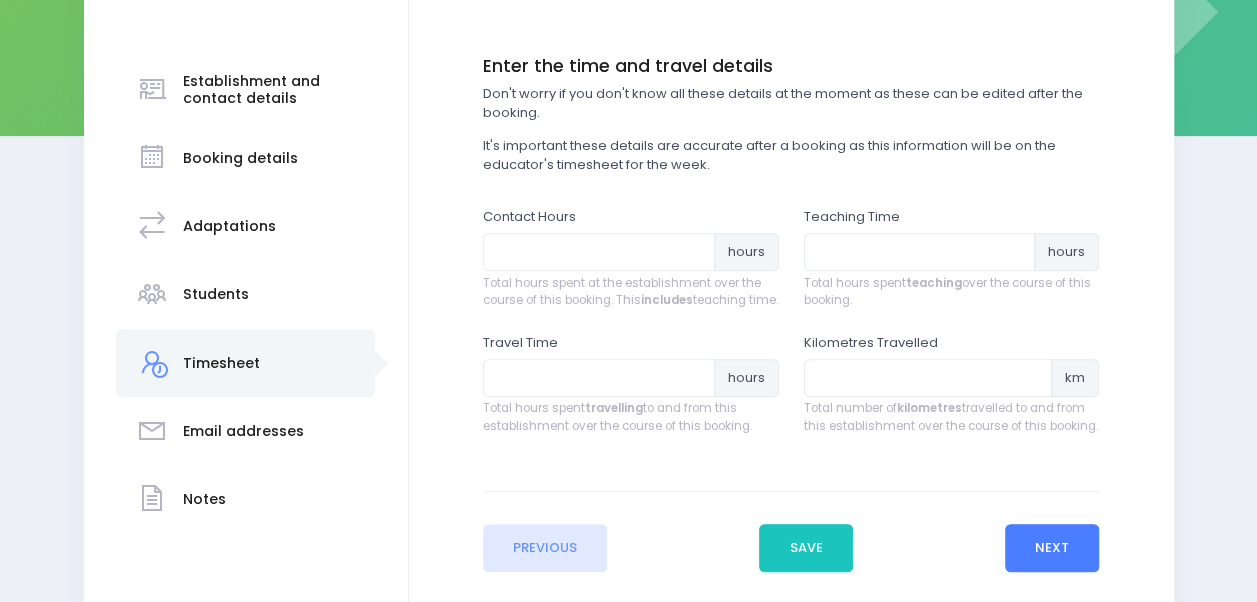 scroll, scrollTop: 400, scrollLeft: 0, axis: vertical 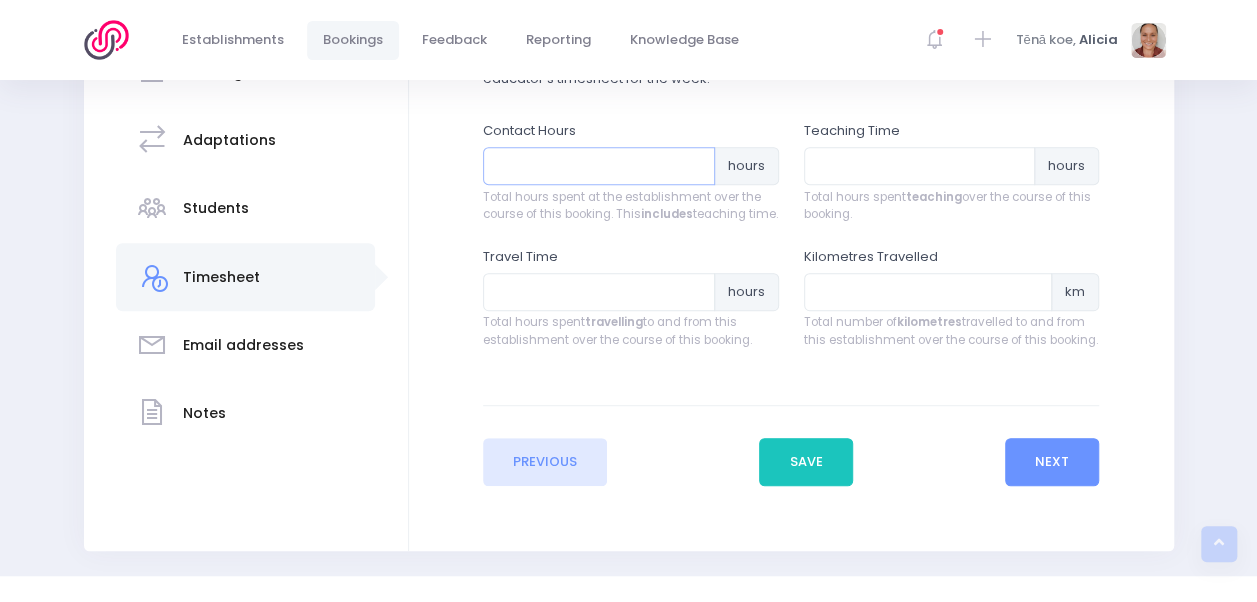 click at bounding box center (599, 166) 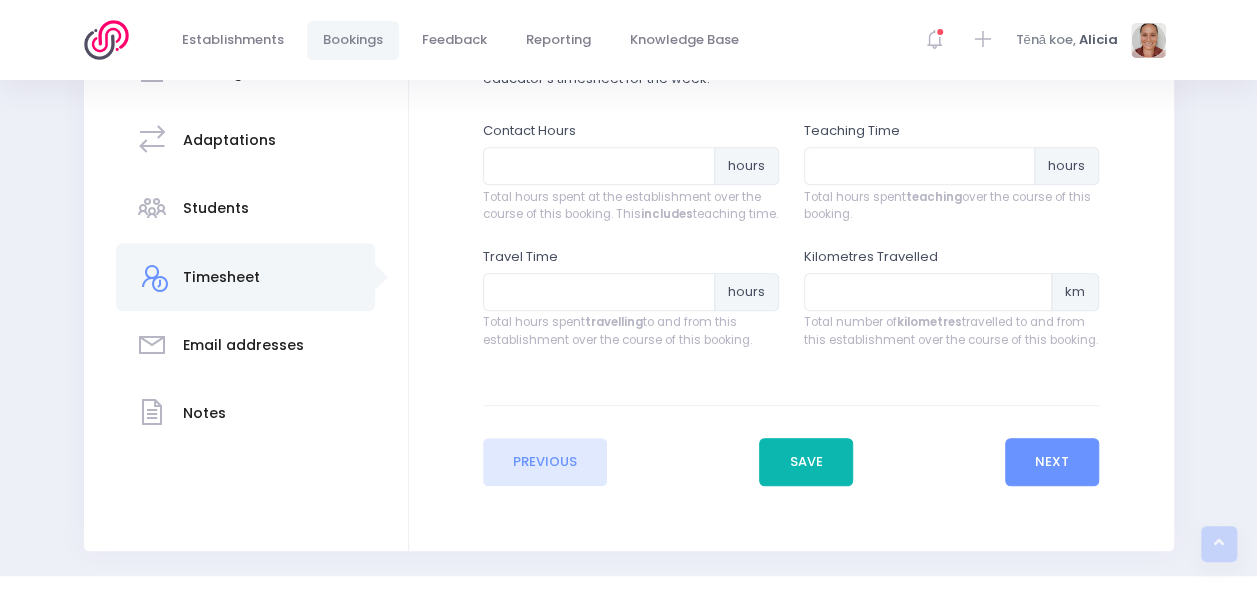 click on "Save" at bounding box center (806, 462) 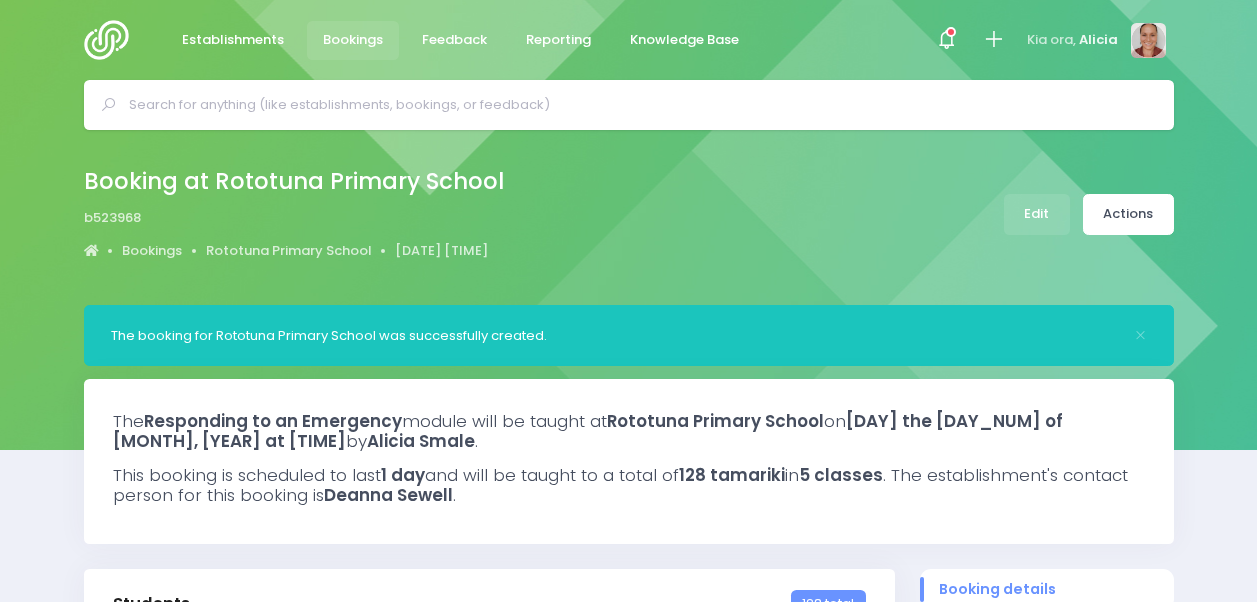 select on "5" 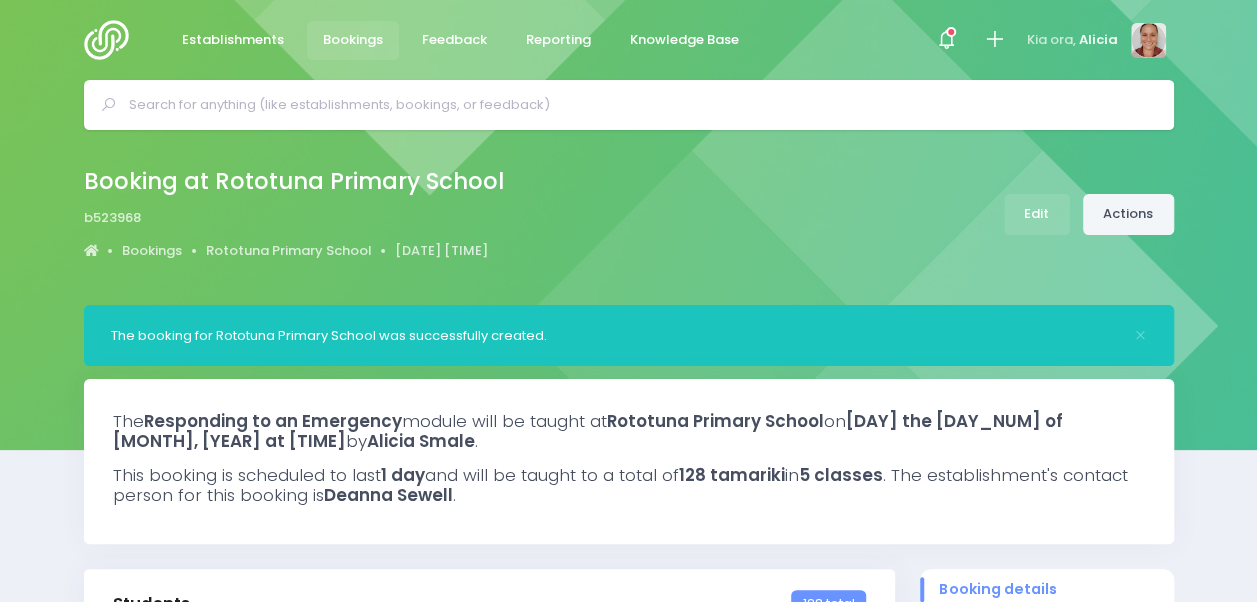 click on "Actions" at bounding box center [1128, 214] 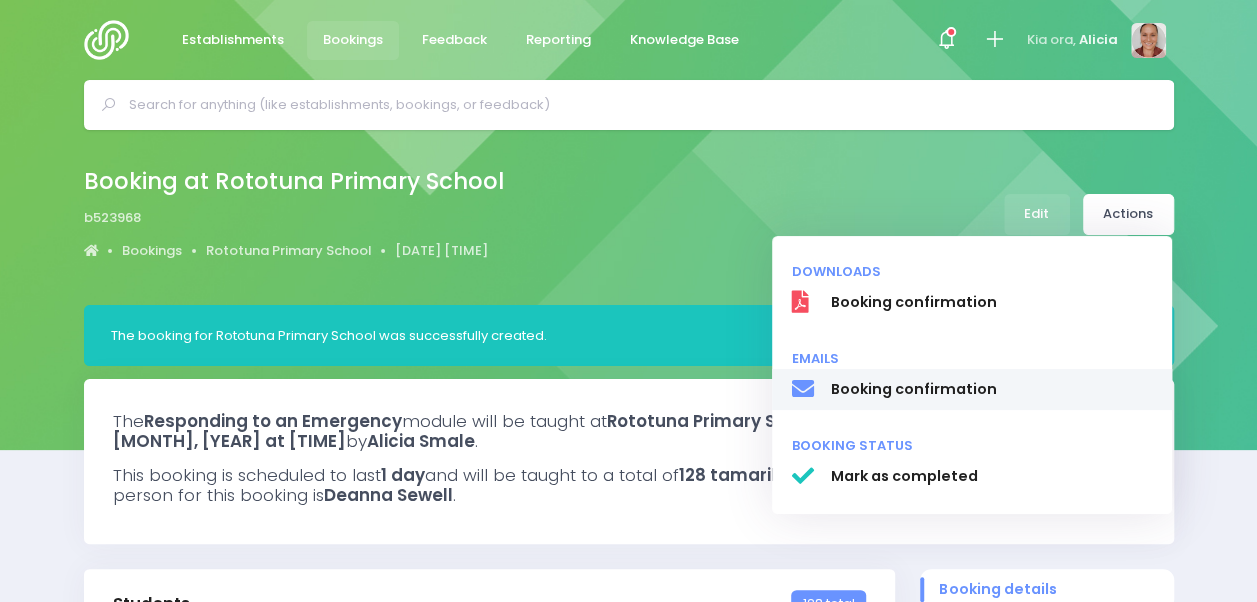 click on "Booking confirmation" at bounding box center (972, 390) 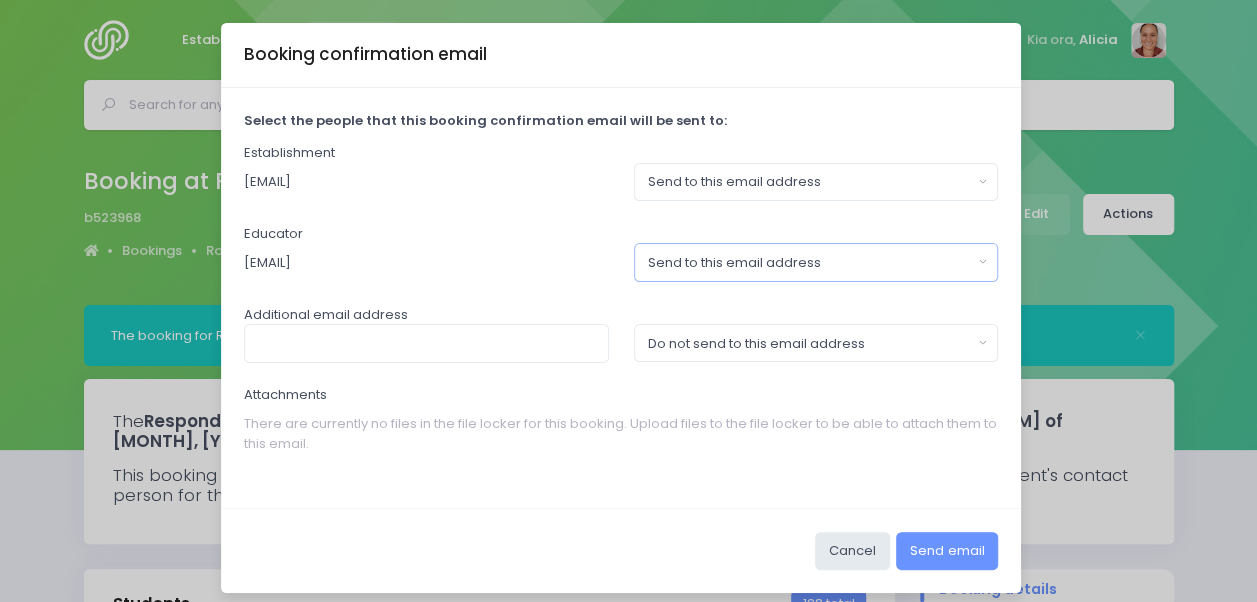 click on "Send to this email address" at bounding box center (810, 263) 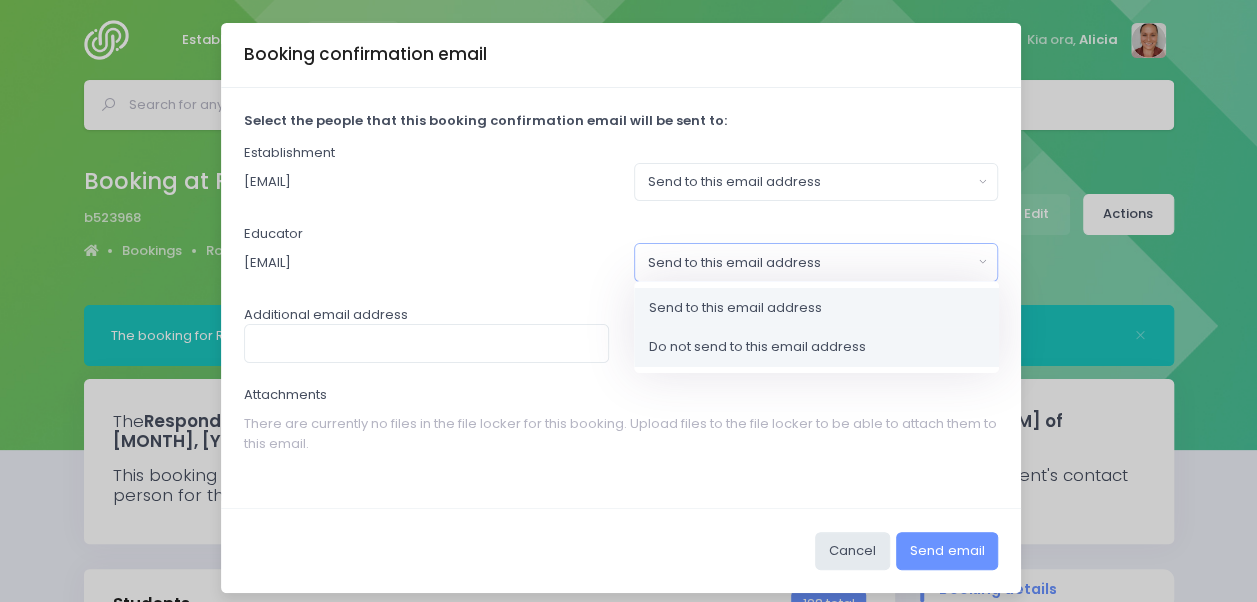 click on "Do not send to this email address" at bounding box center [757, 347] 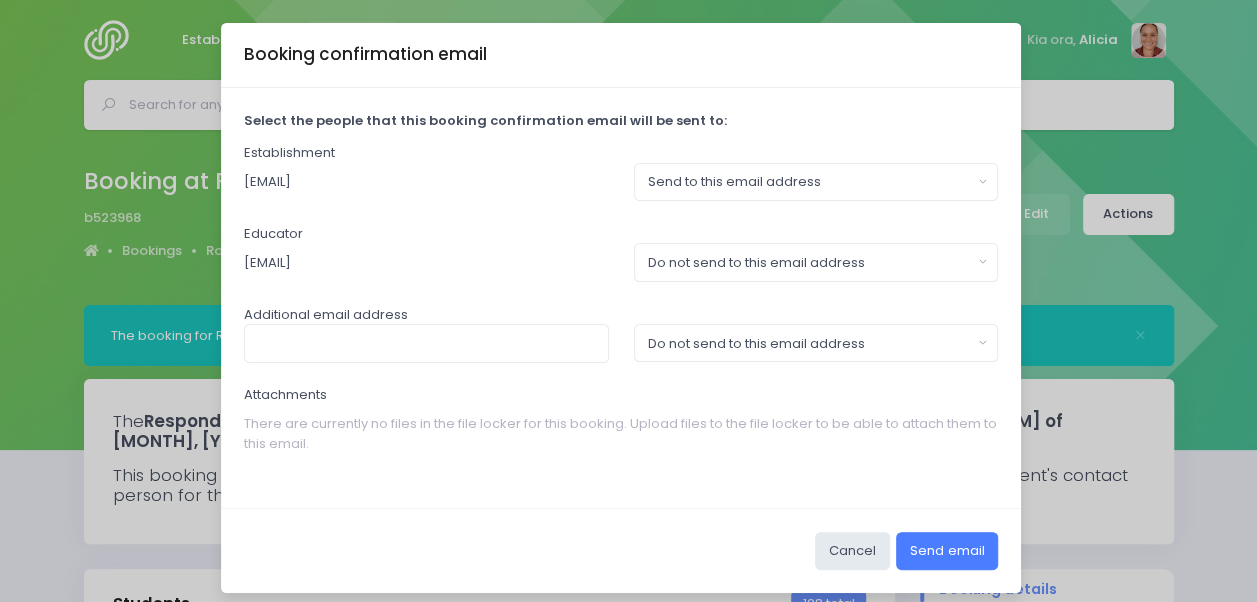 click on "Send email" at bounding box center (947, 551) 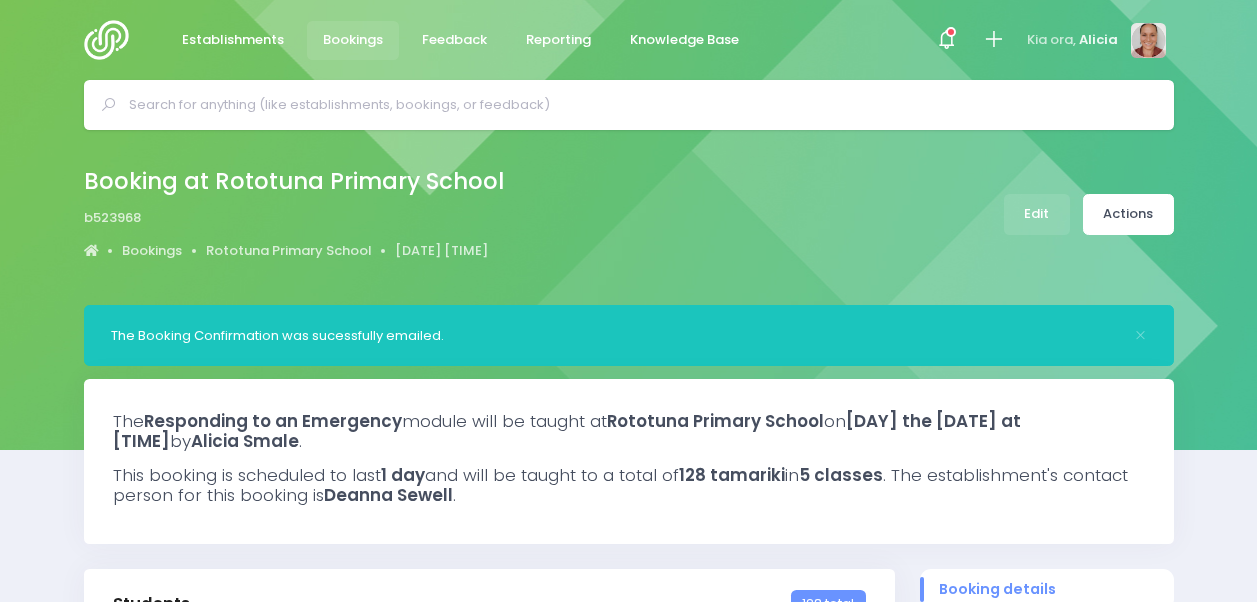select on "5" 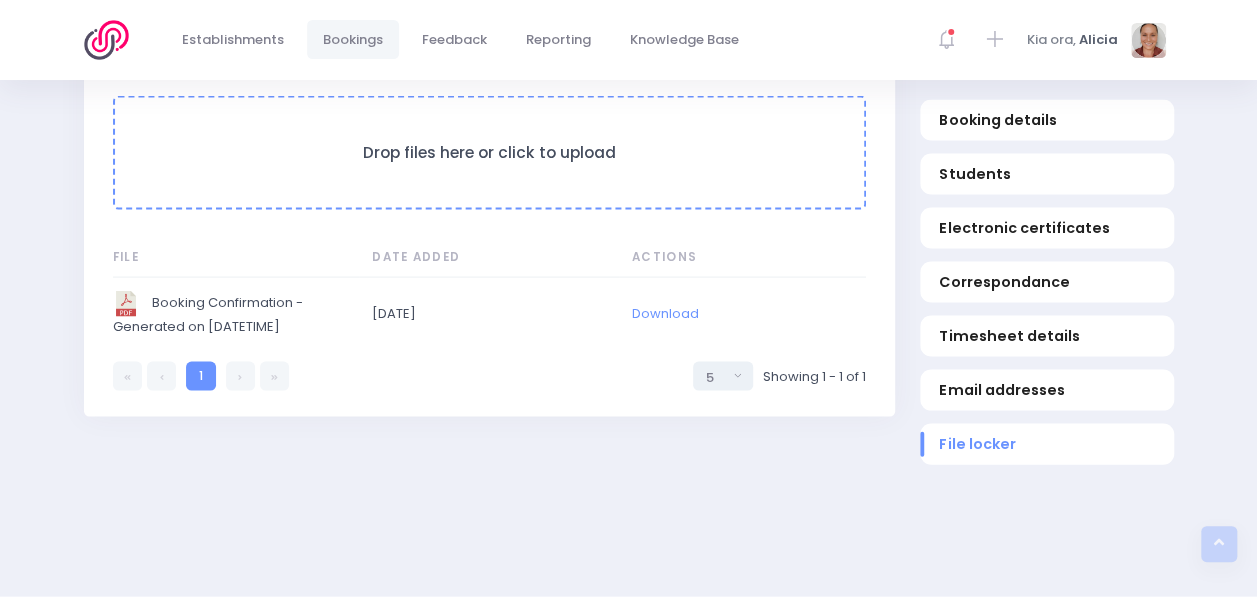 scroll, scrollTop: 1885, scrollLeft: 0, axis: vertical 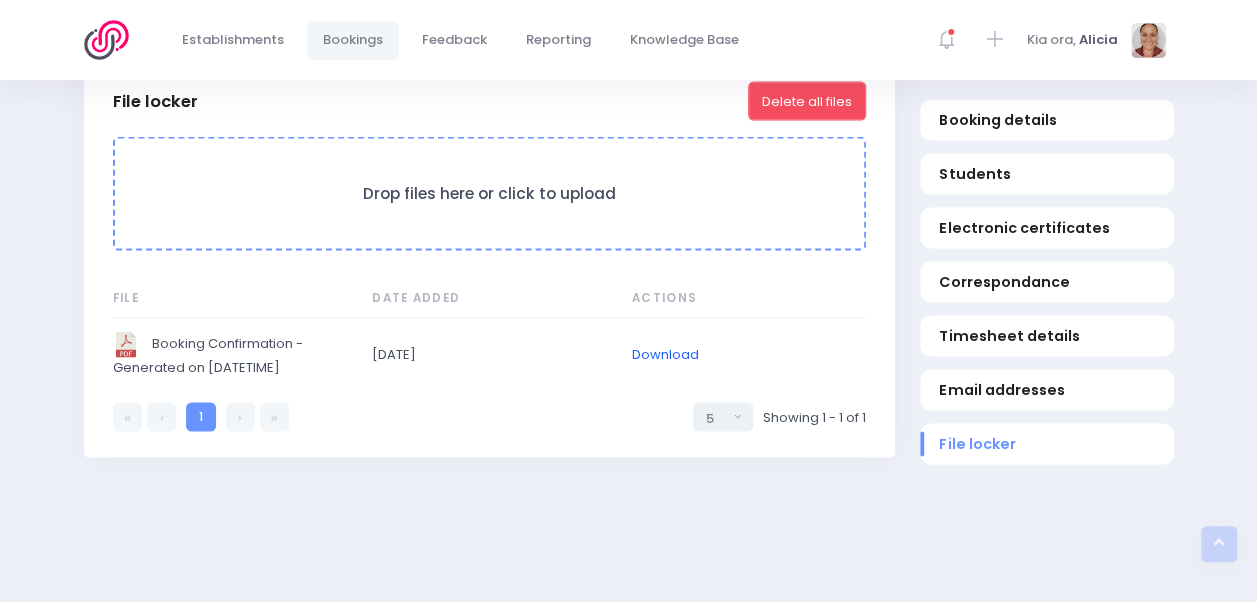 click on "Download" at bounding box center (665, 354) 